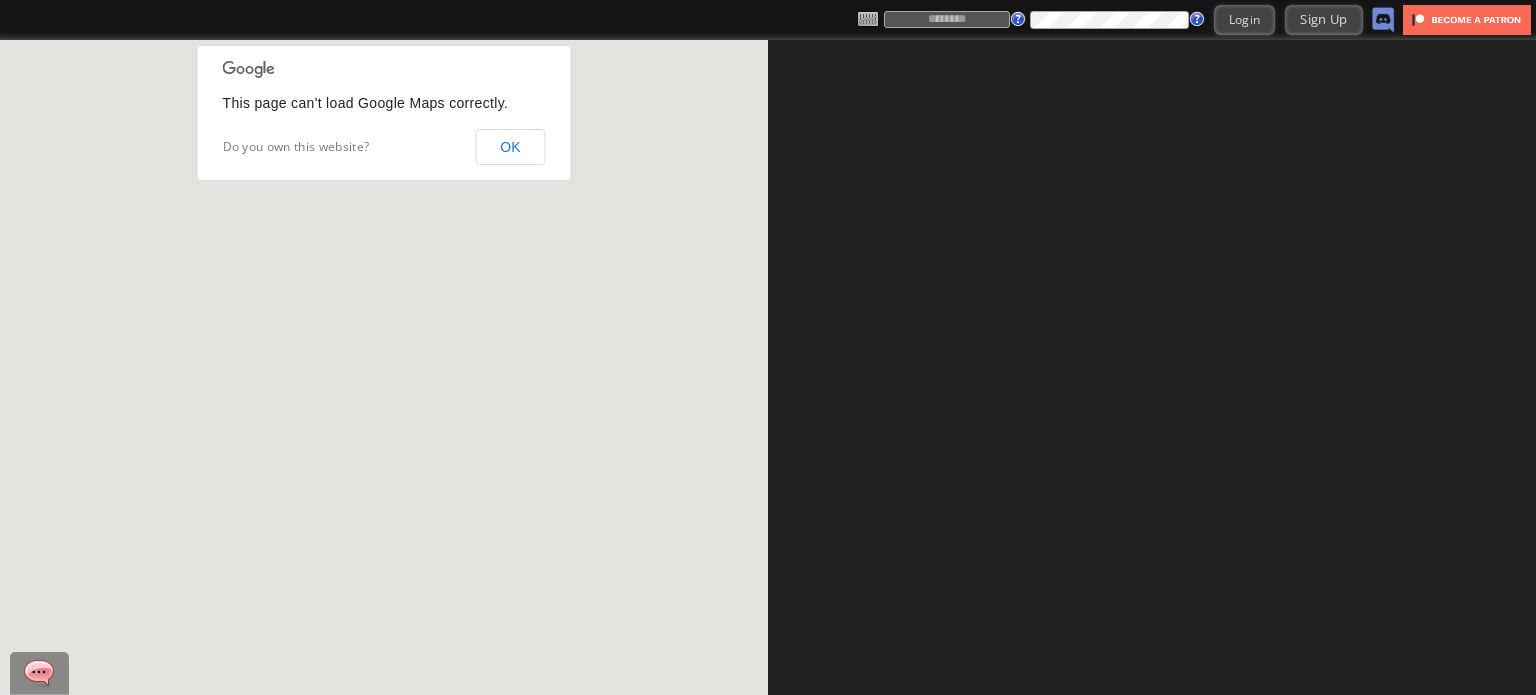 scroll, scrollTop: 0, scrollLeft: 0, axis: both 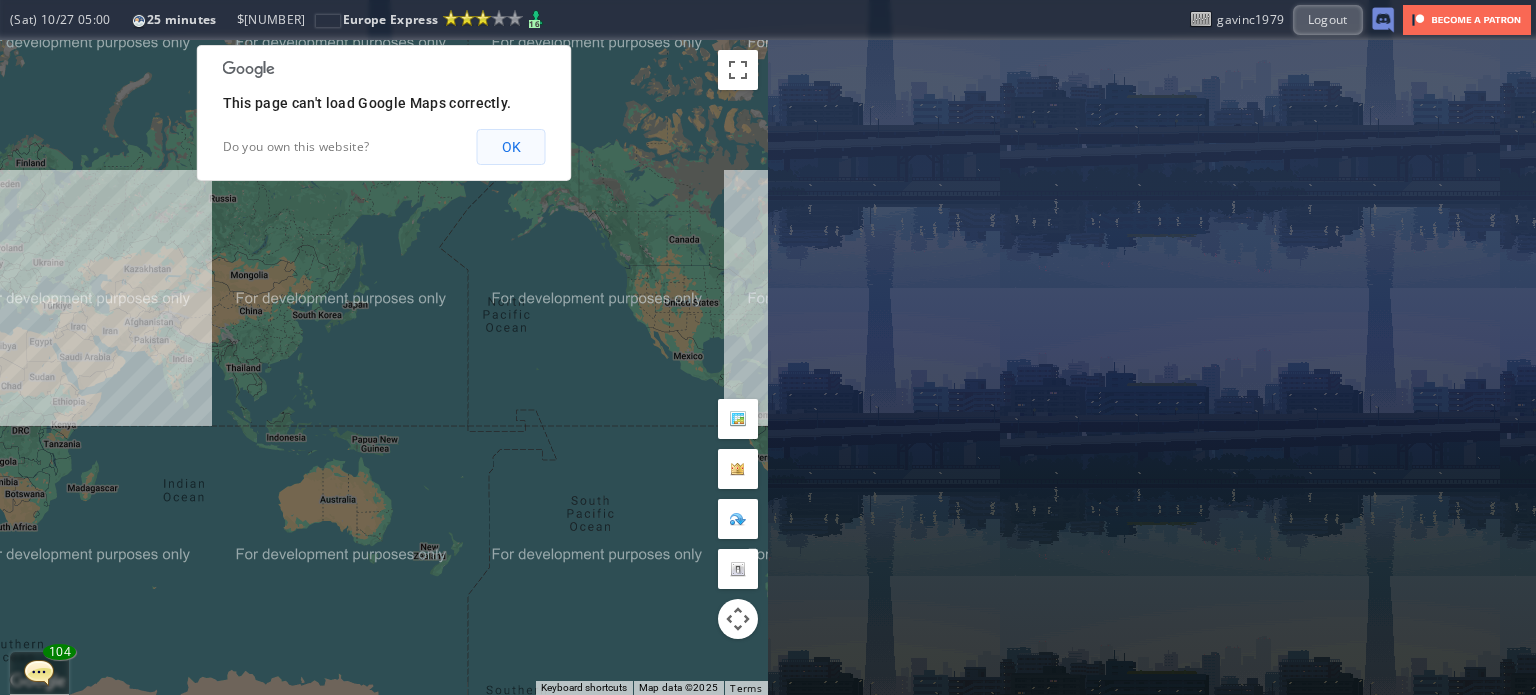 click on "OK" at bounding box center (511, 147) 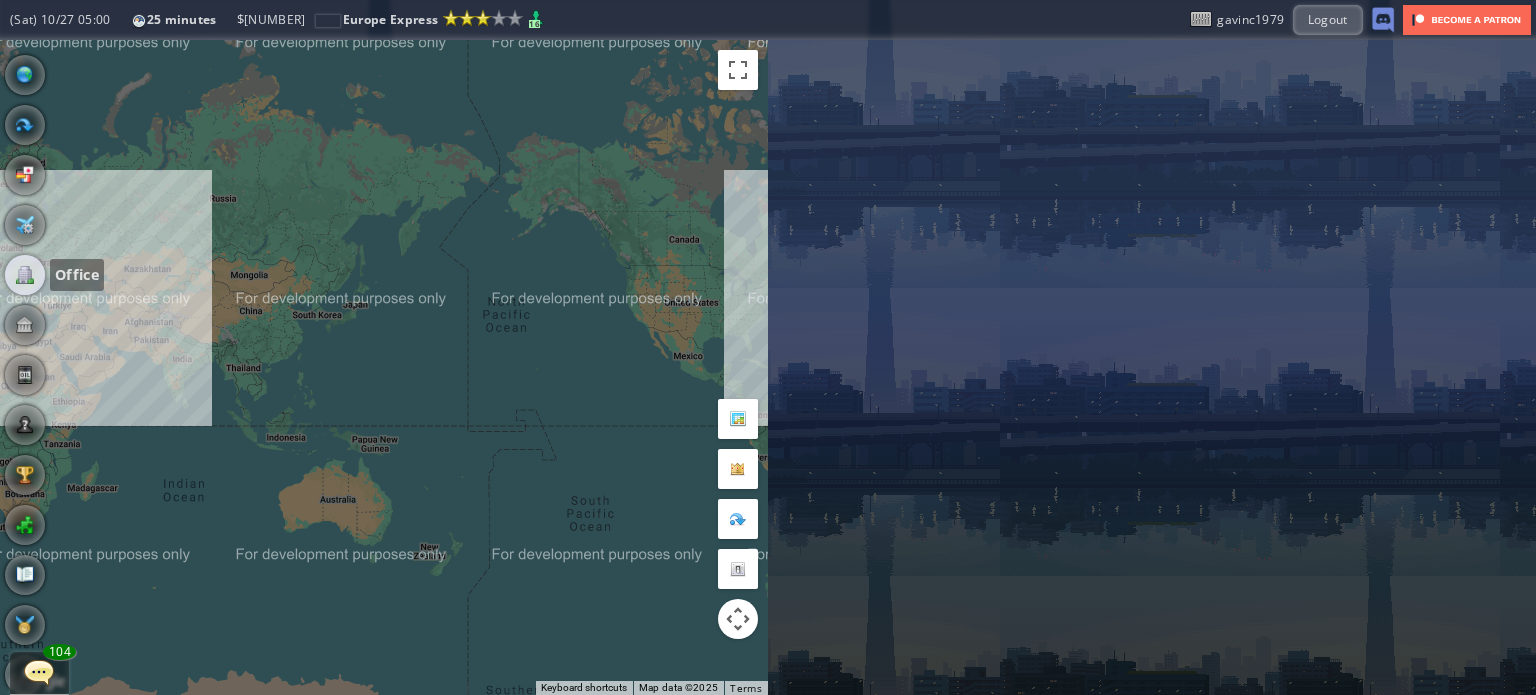 click at bounding box center (25, 275) 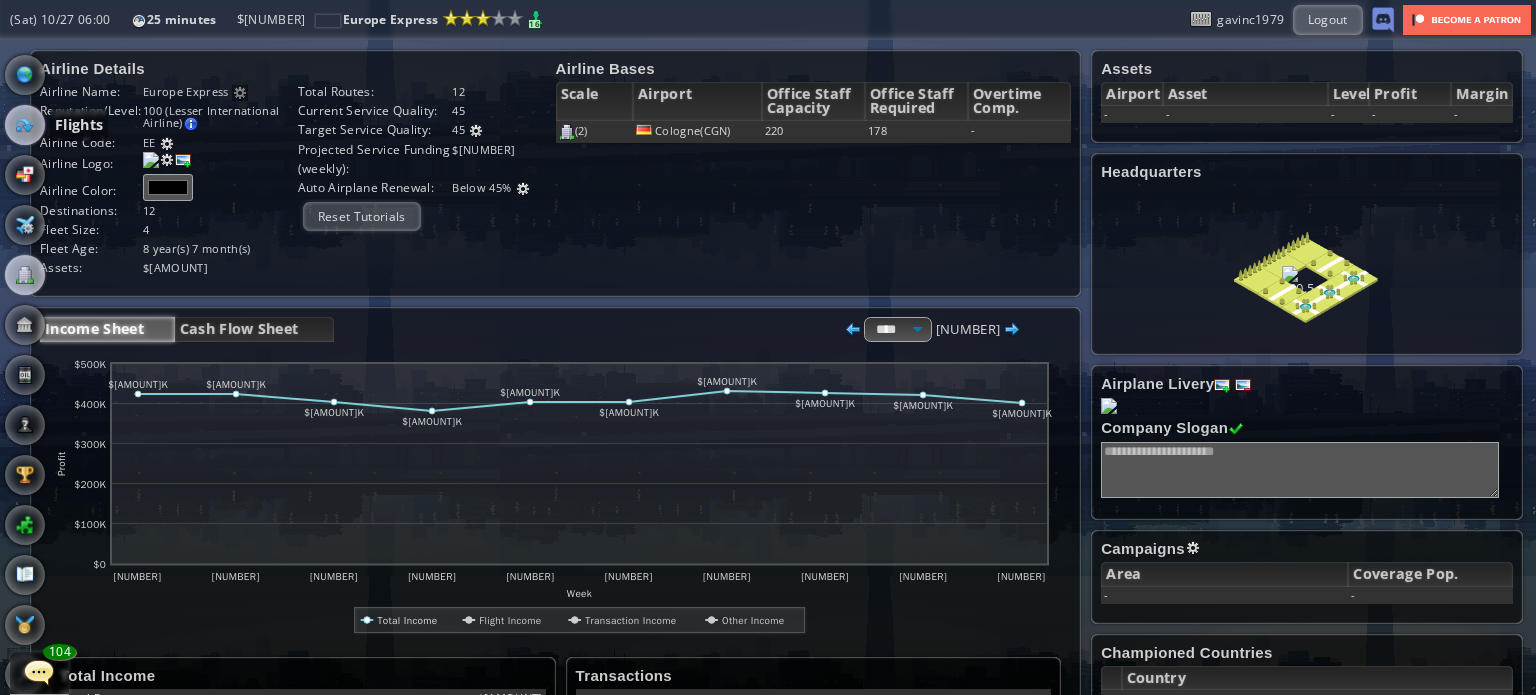 click at bounding box center (25, 125) 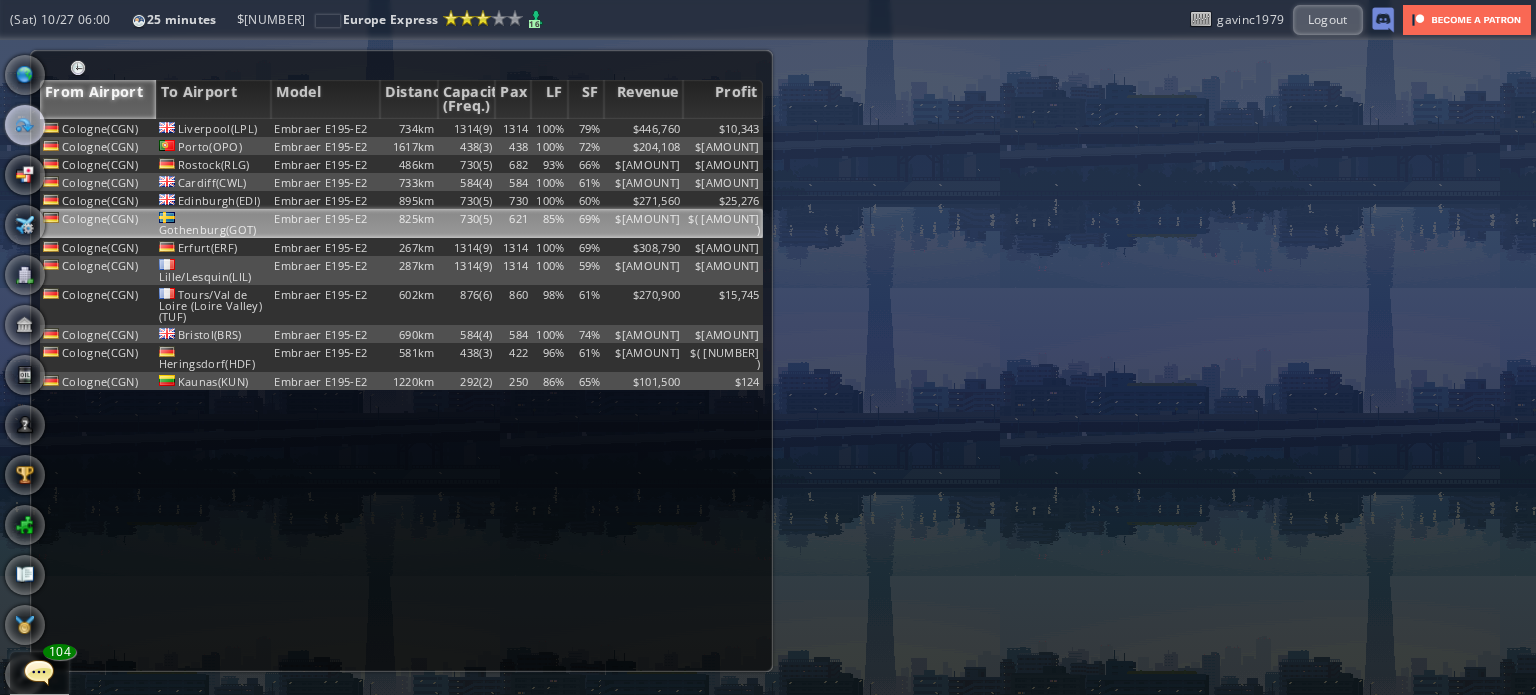 click on "Embraer E195-E2" at bounding box center (325, 128) 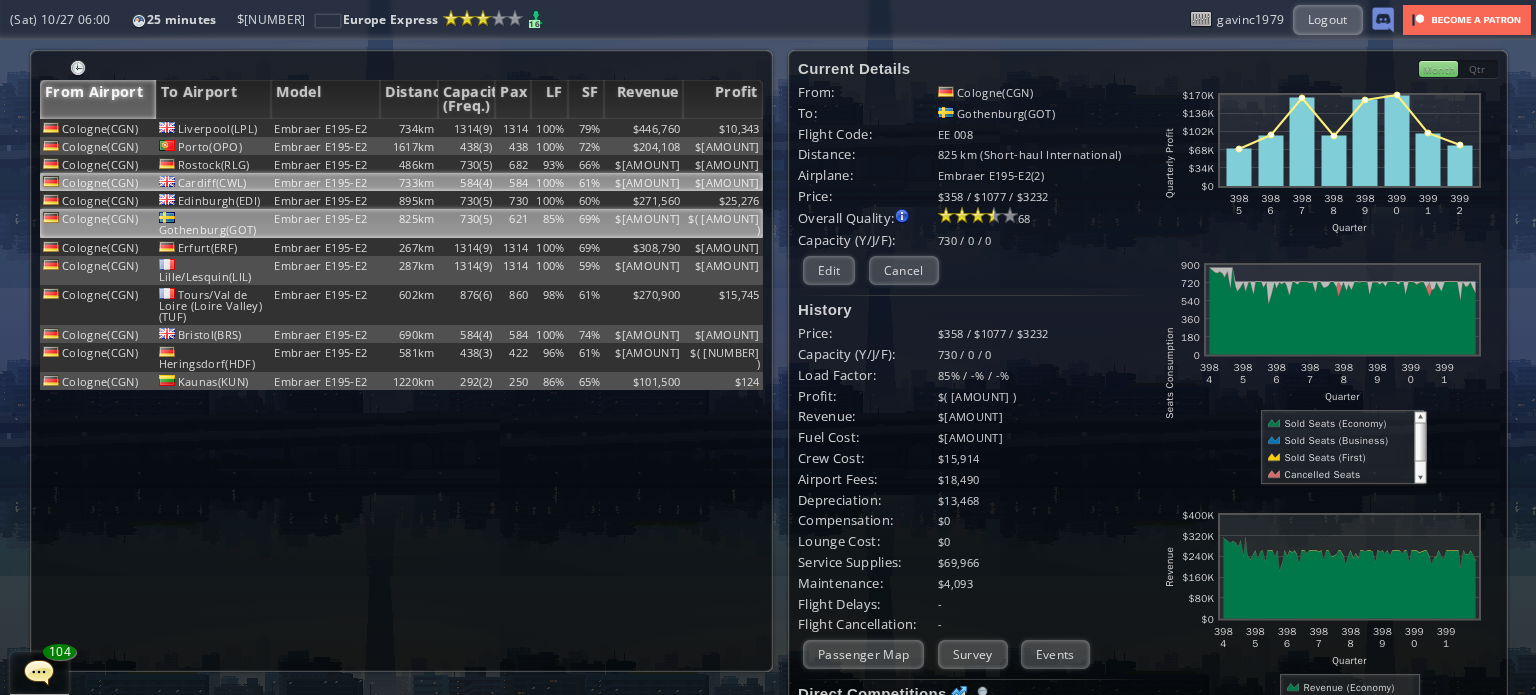 click on "Embraer E195-E2" at bounding box center (325, 128) 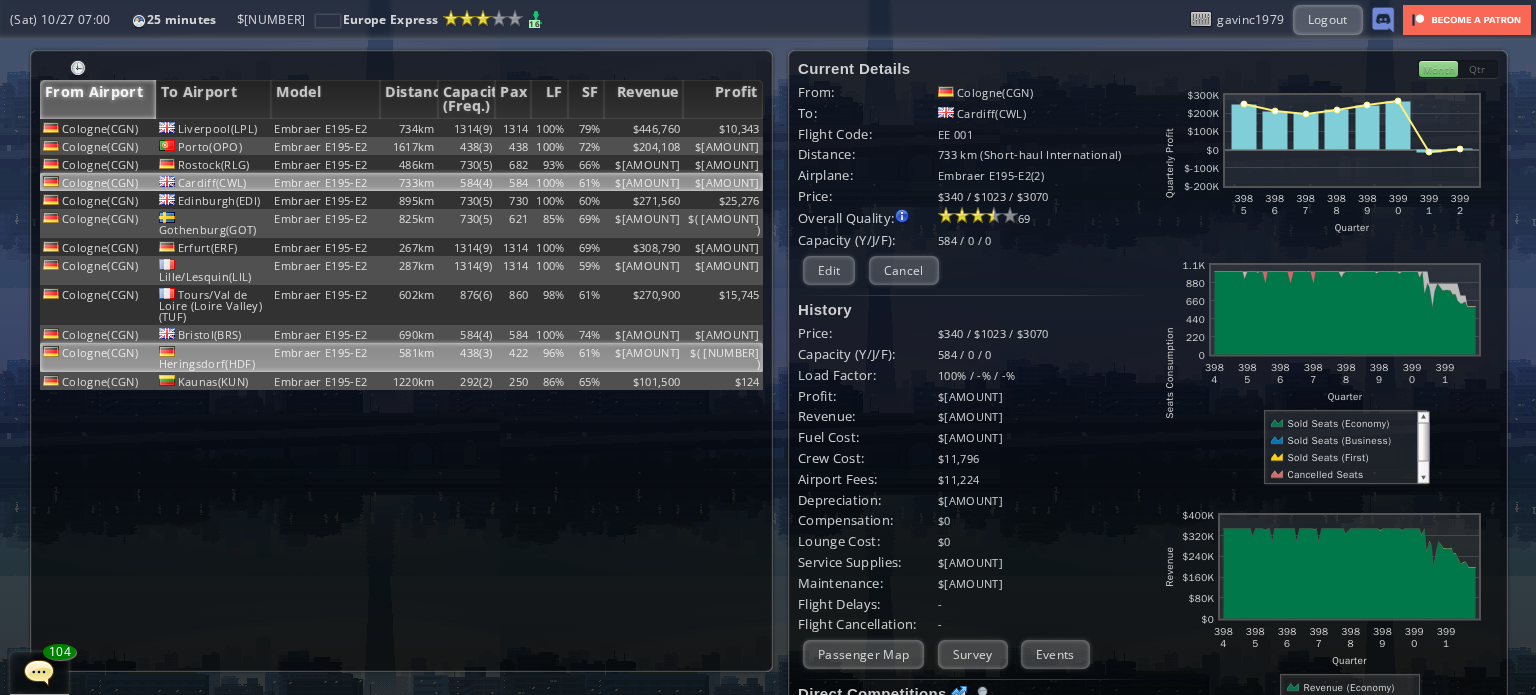 click on "Embraer E195-E2" at bounding box center [325, 128] 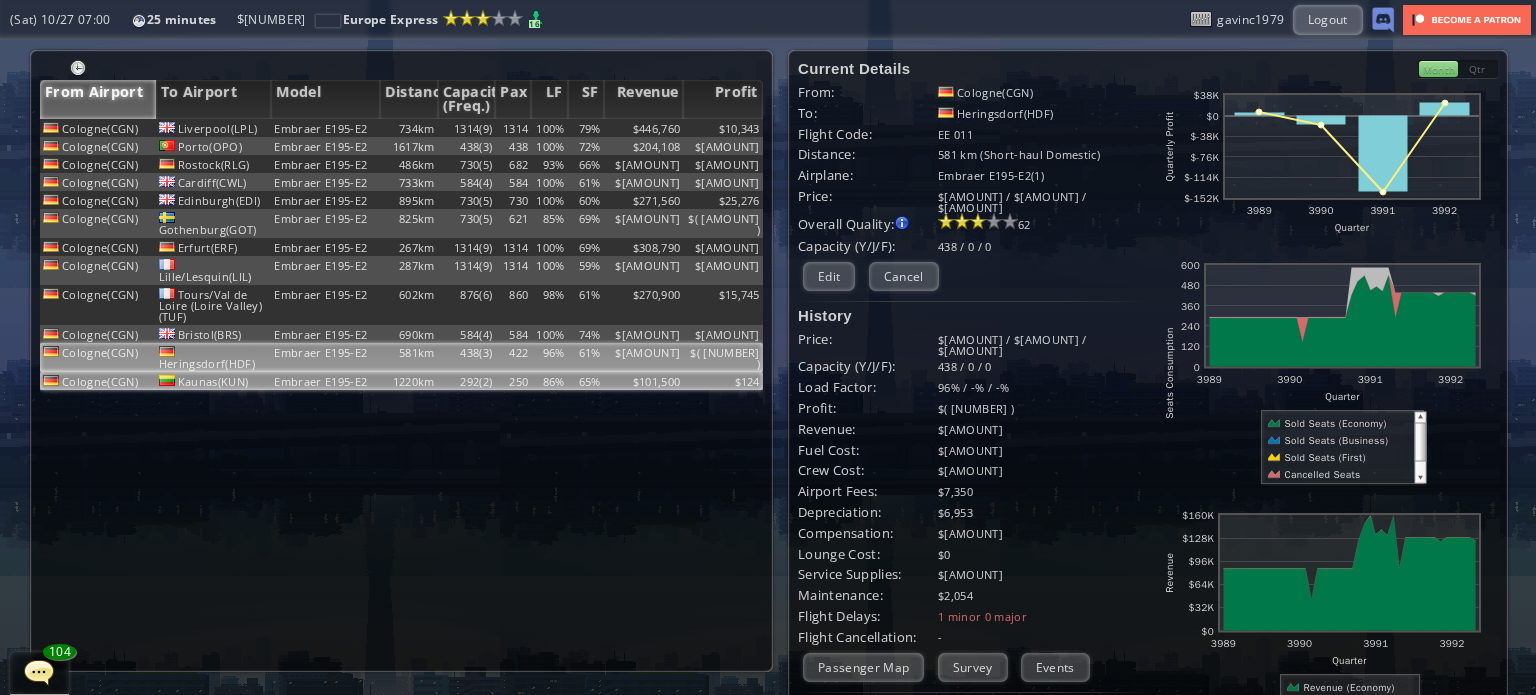 click on "Embraer E195-E2" at bounding box center [325, 128] 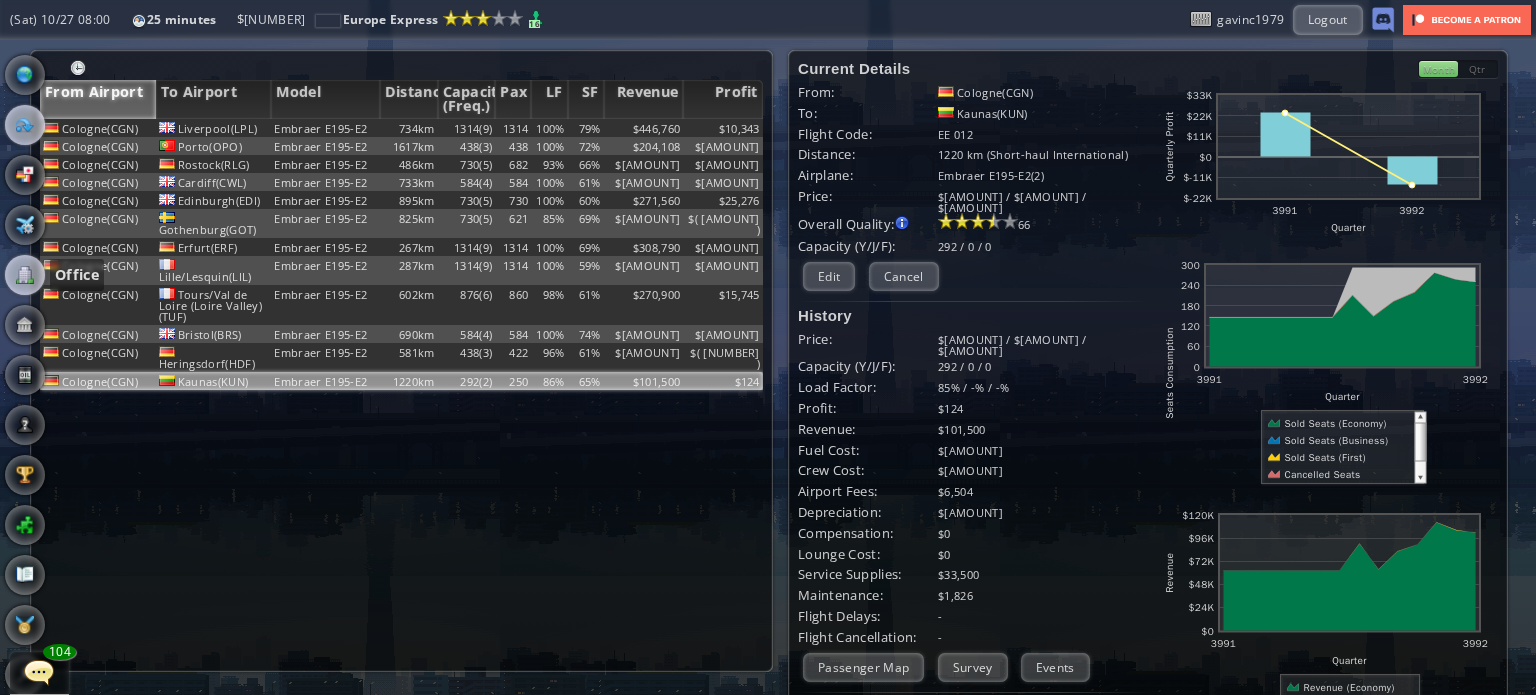click at bounding box center [25, 275] 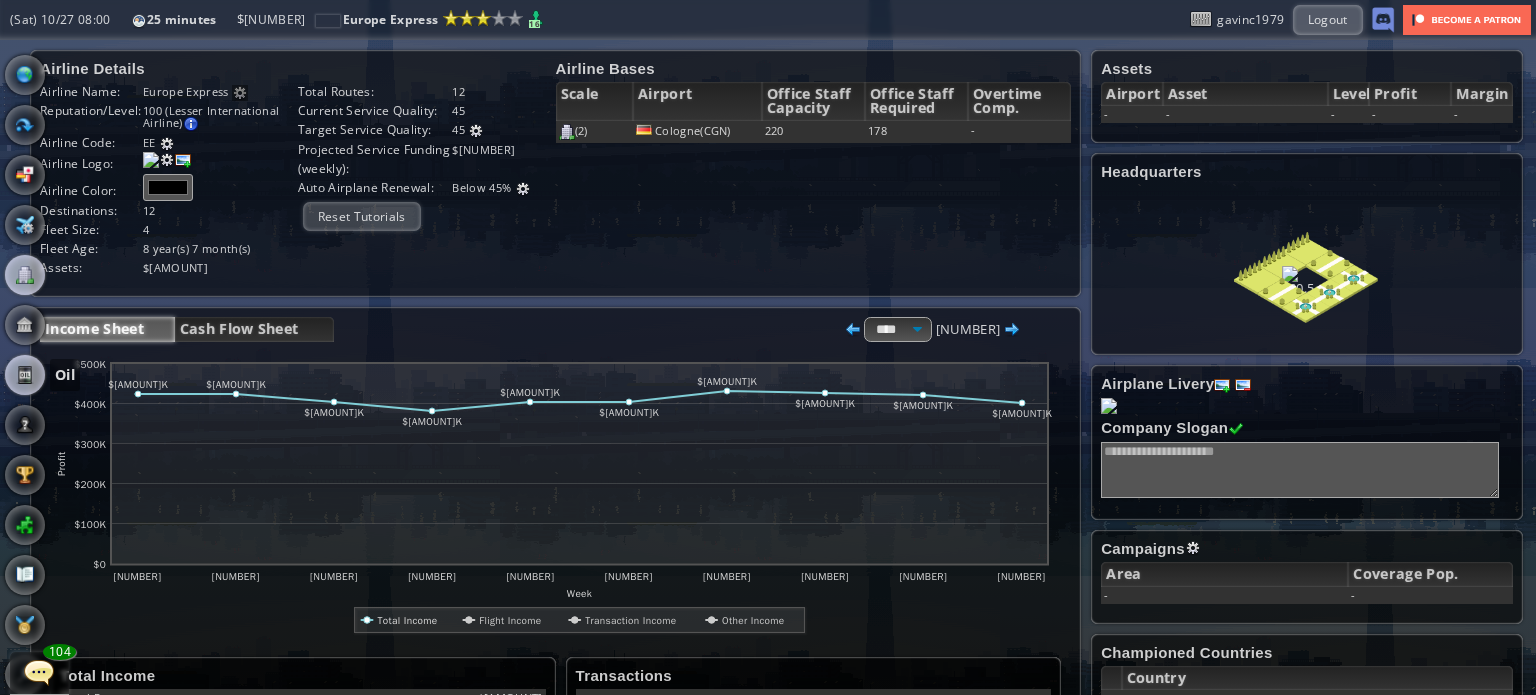 click at bounding box center [25, 375] 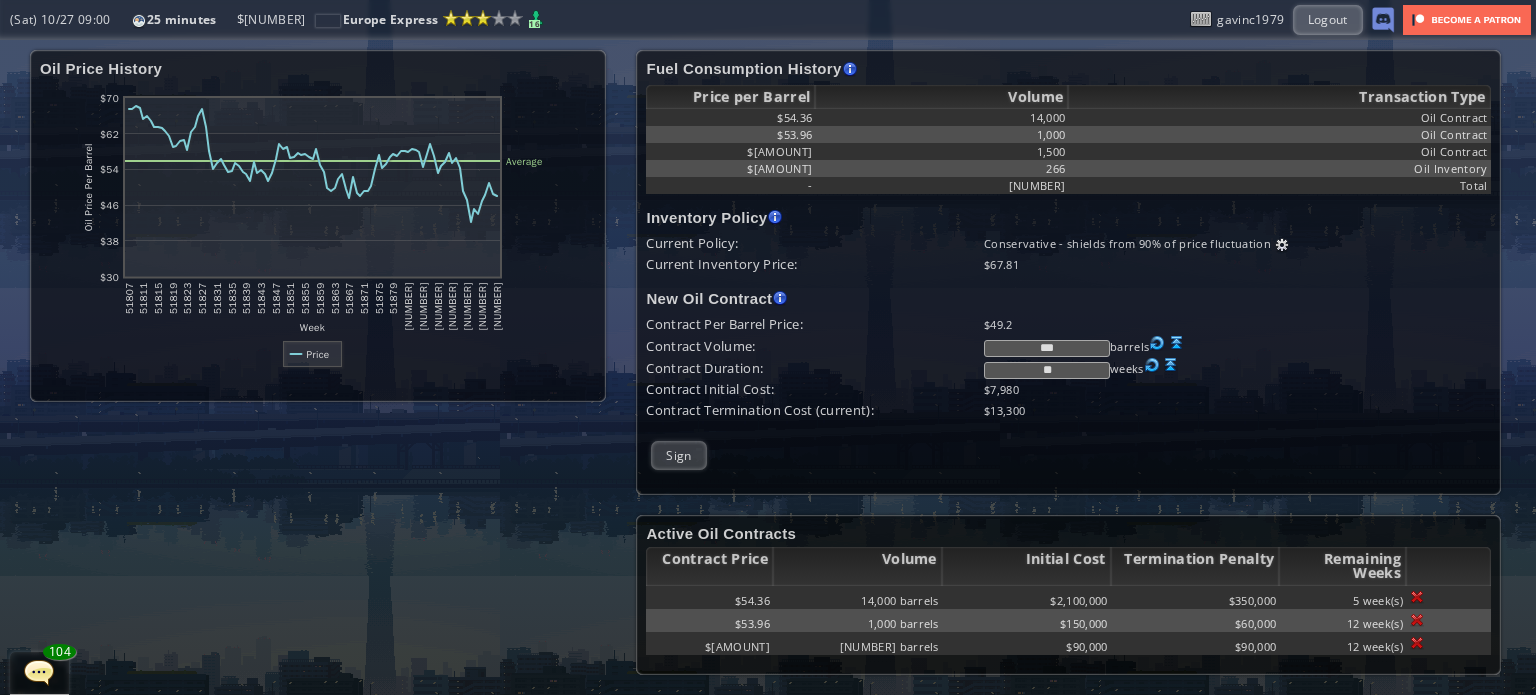 click at bounding box center [1417, 597] 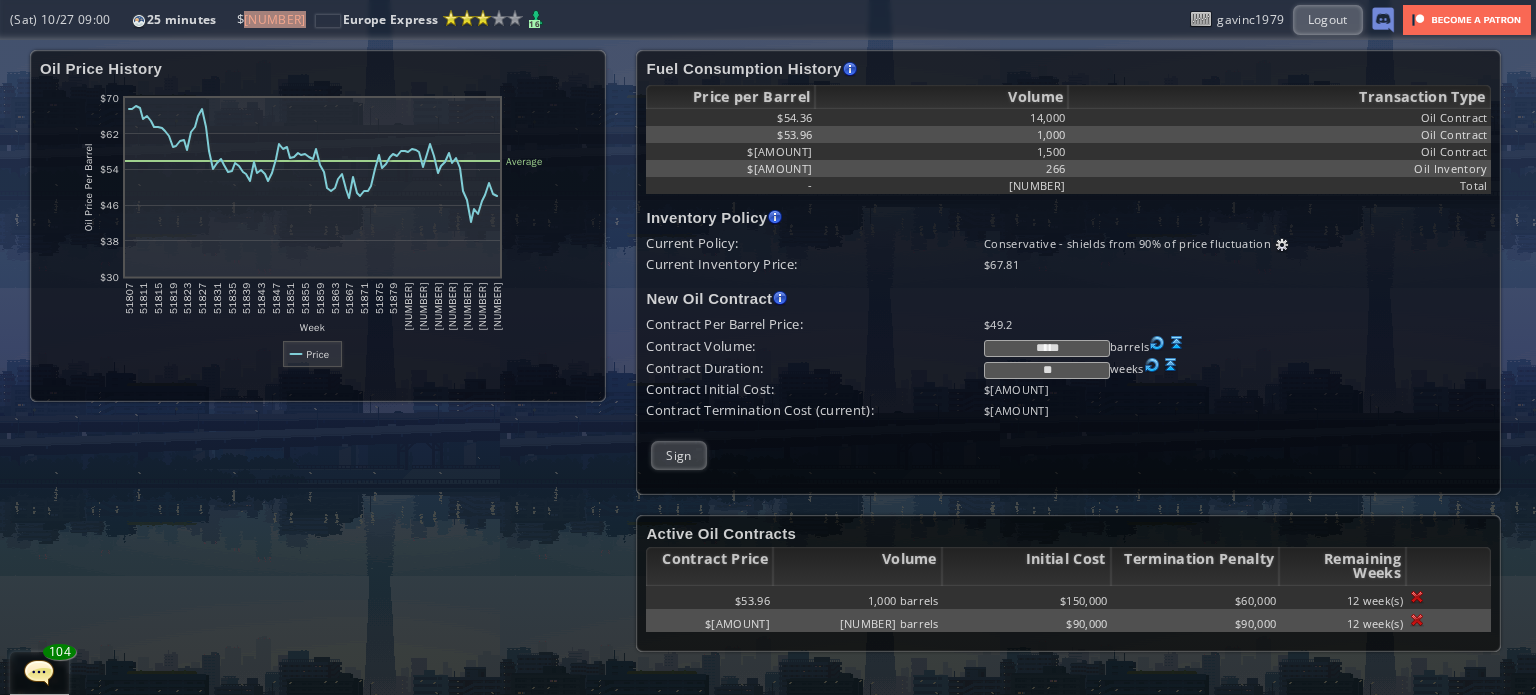 drag, startPoint x: 1090, startPoint y: 343, endPoint x: 920, endPoint y: 323, distance: 171.17242 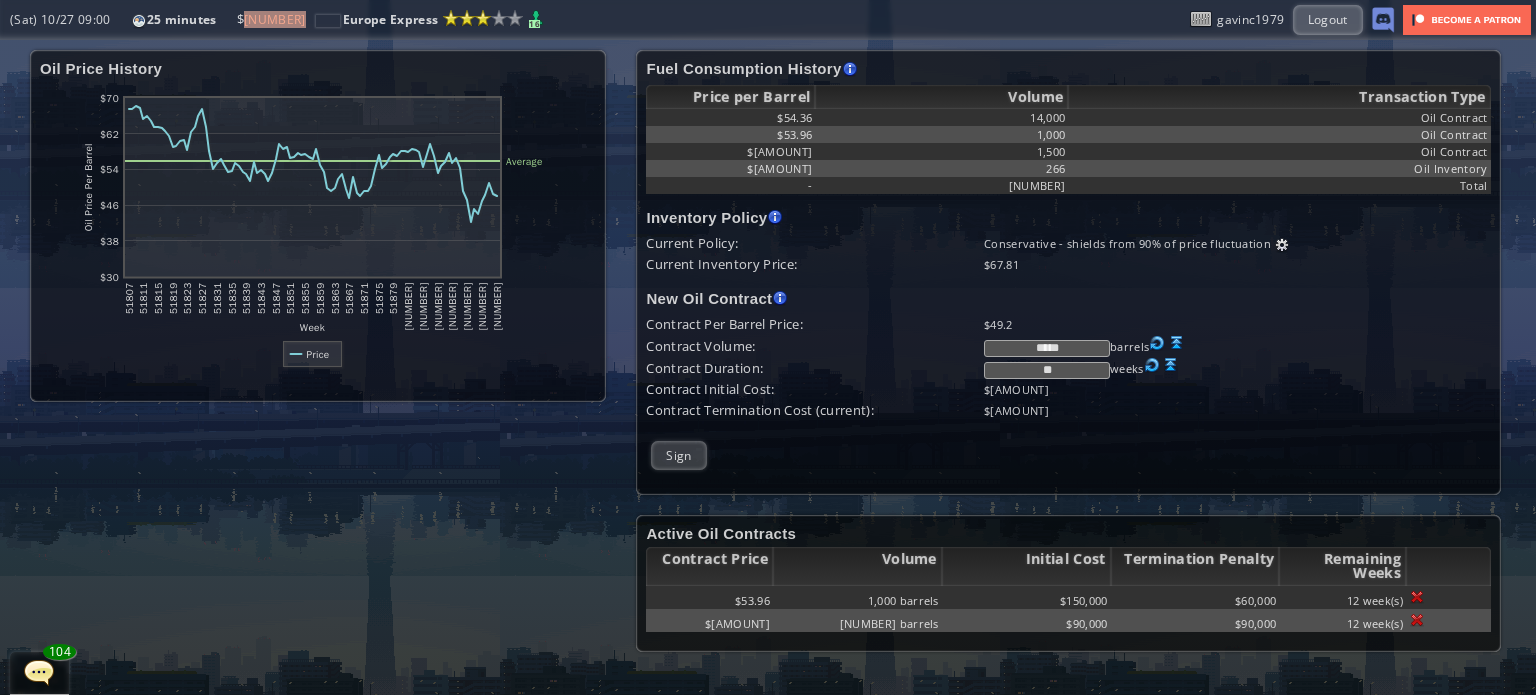 click on "Contract Per Barrel Price:
$[AMOUNT]
Contract Volume:
*****  barrels
Contract Duration:
**  weeks
Contract Initial Cost:
$[AMOUNT]
Contract Termination Cost (current):
$[AMOUNT]" at bounding box center [1068, 367] 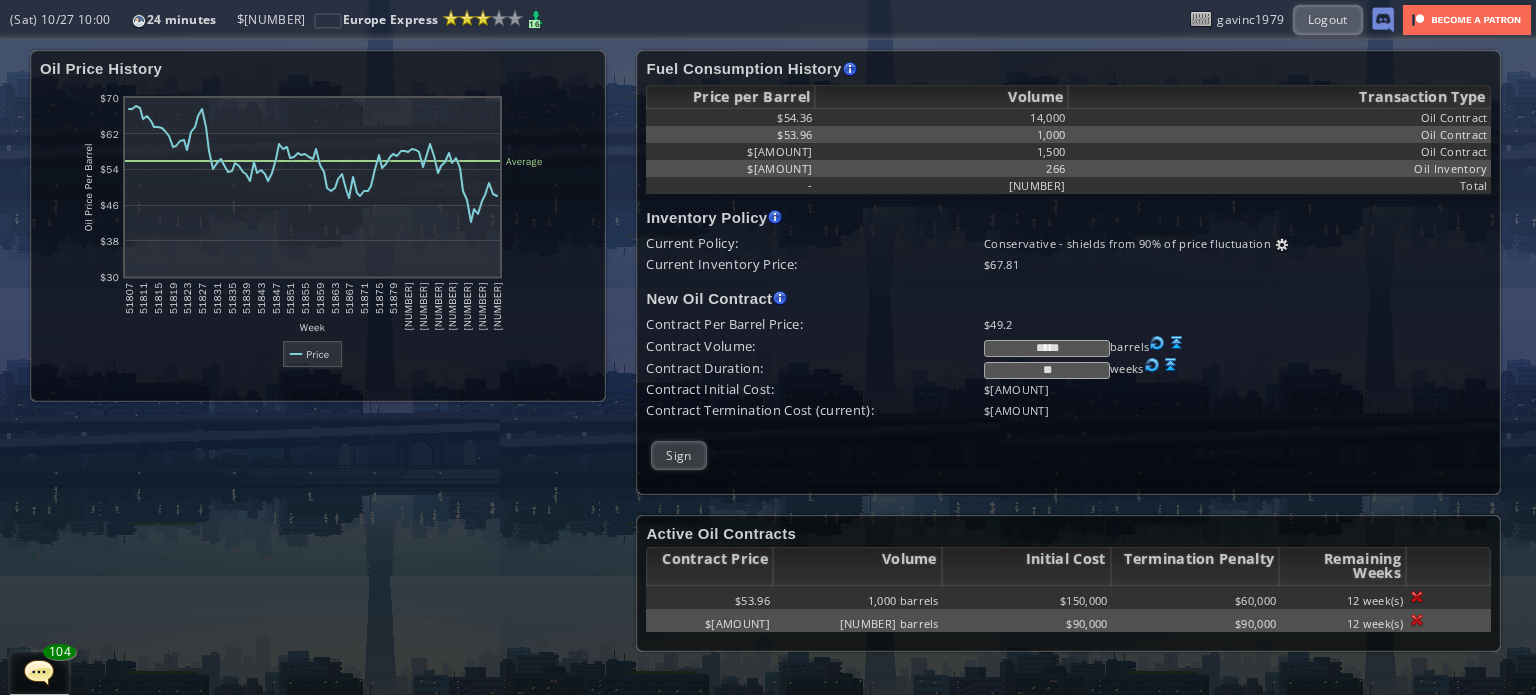 type on "*****" 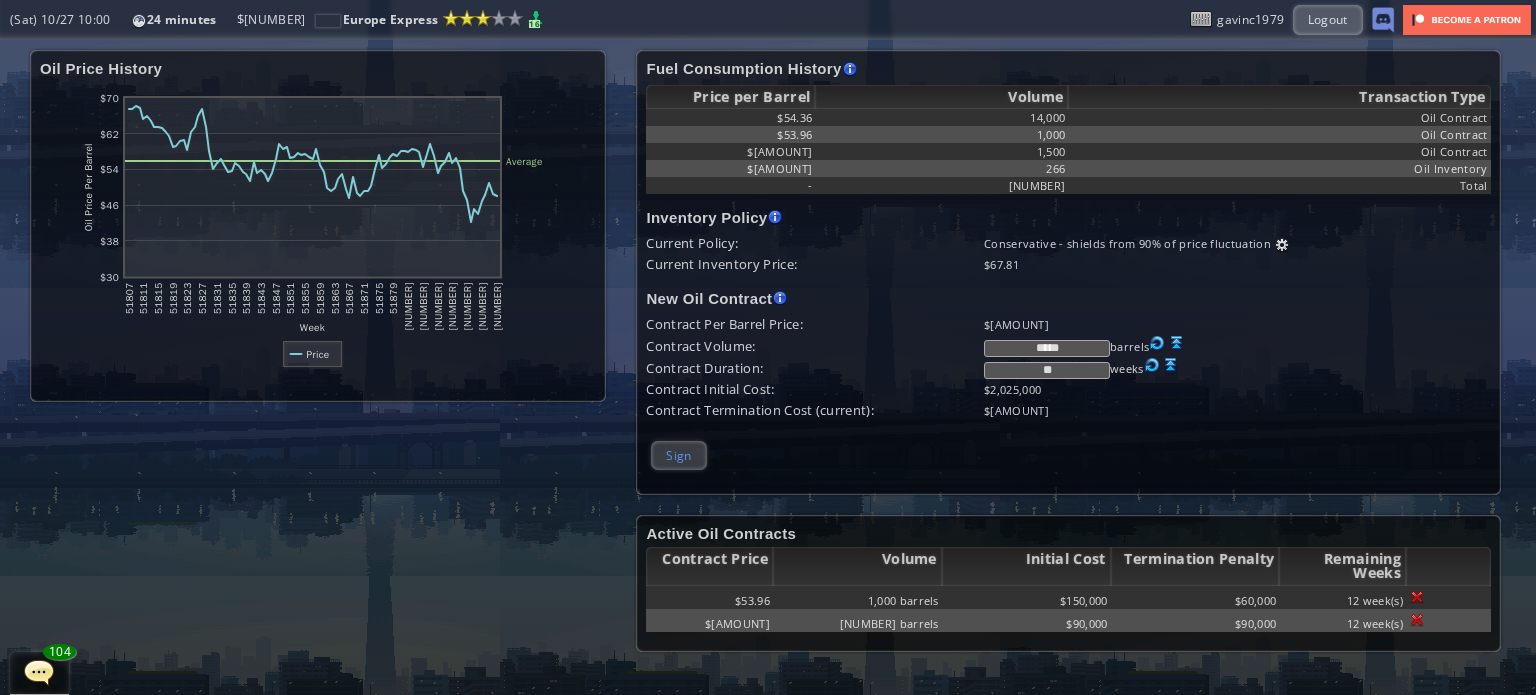 type on "**" 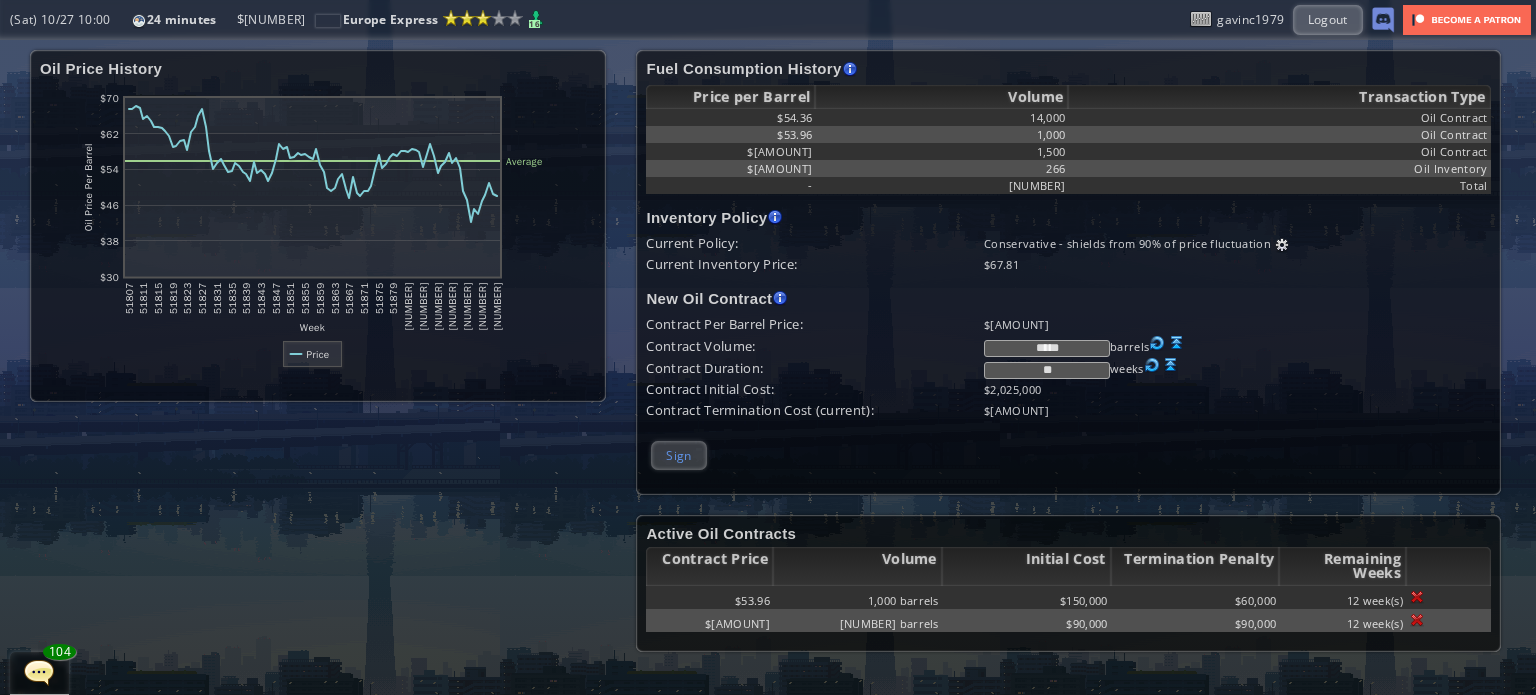 click on "Sign" at bounding box center (678, 455) 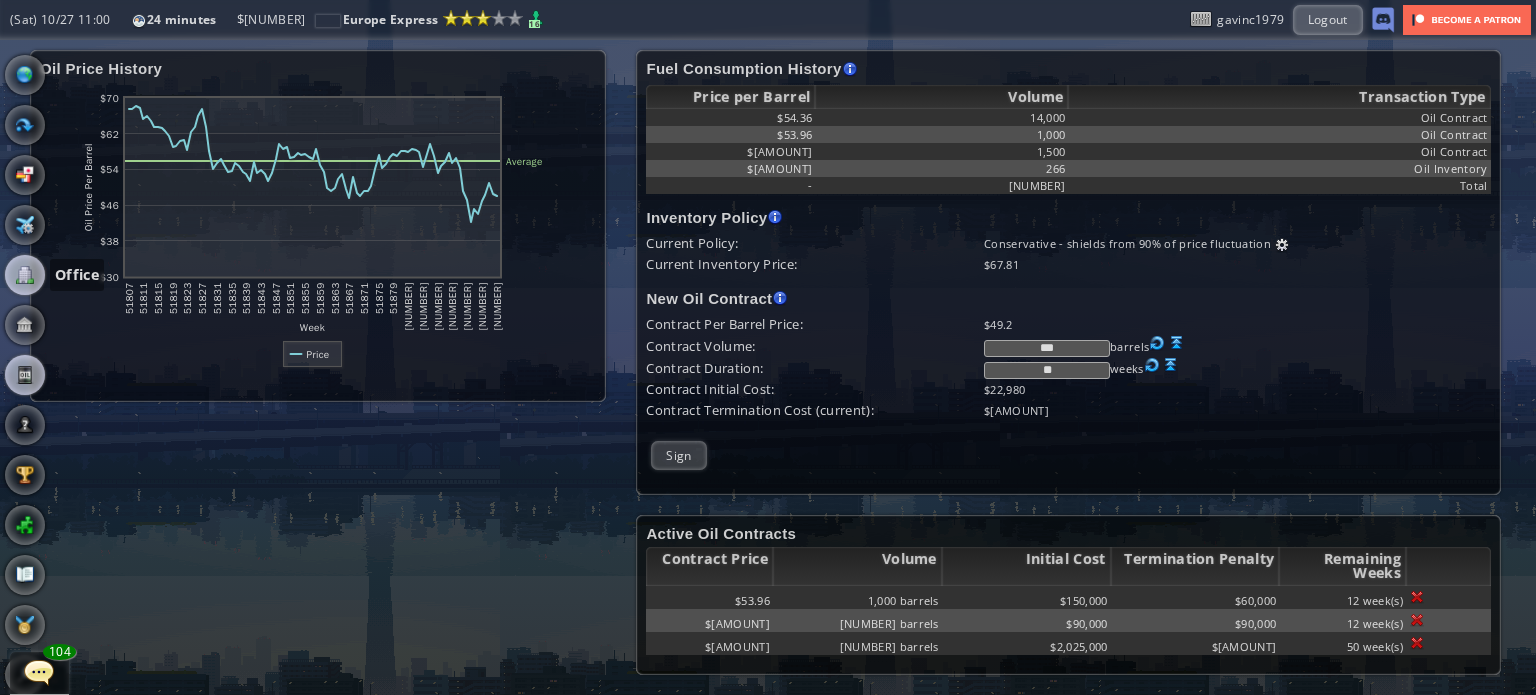 click at bounding box center (25, 275) 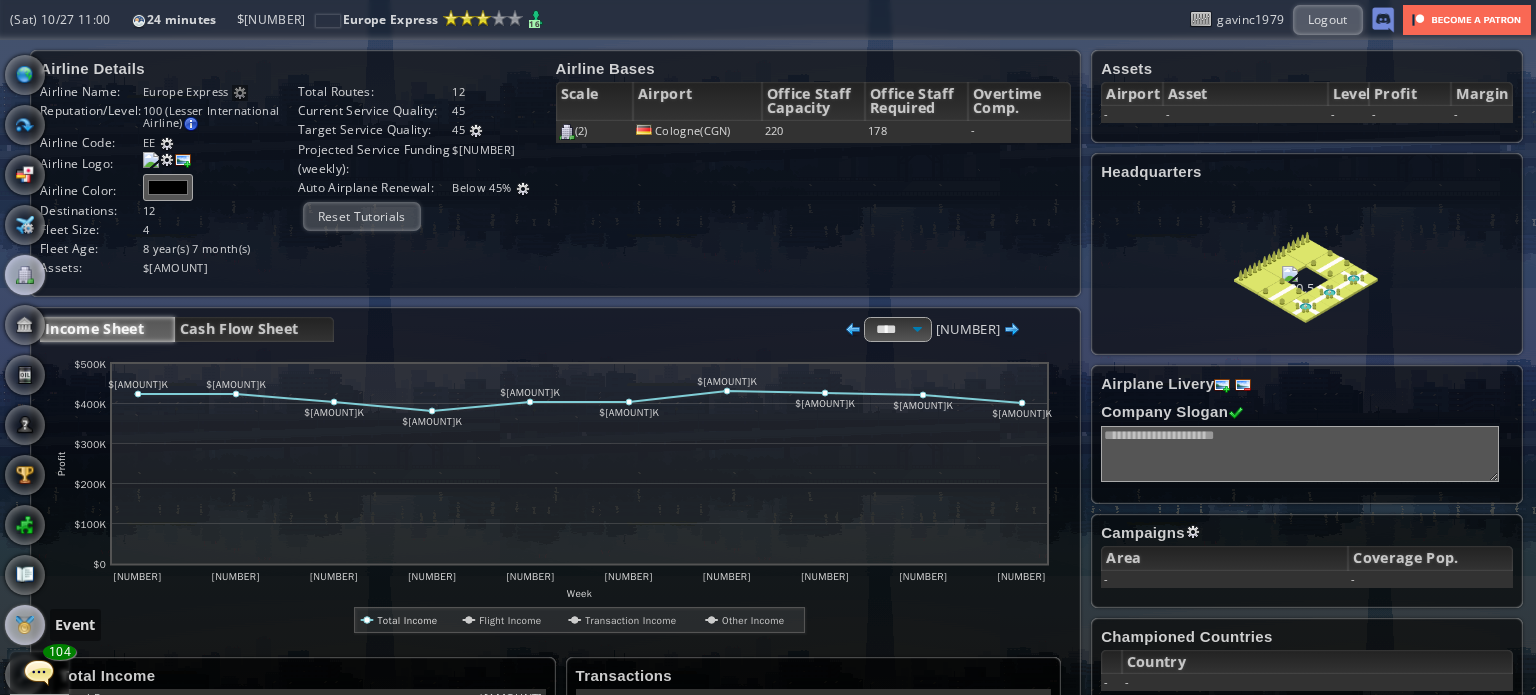 click at bounding box center [25, 625] 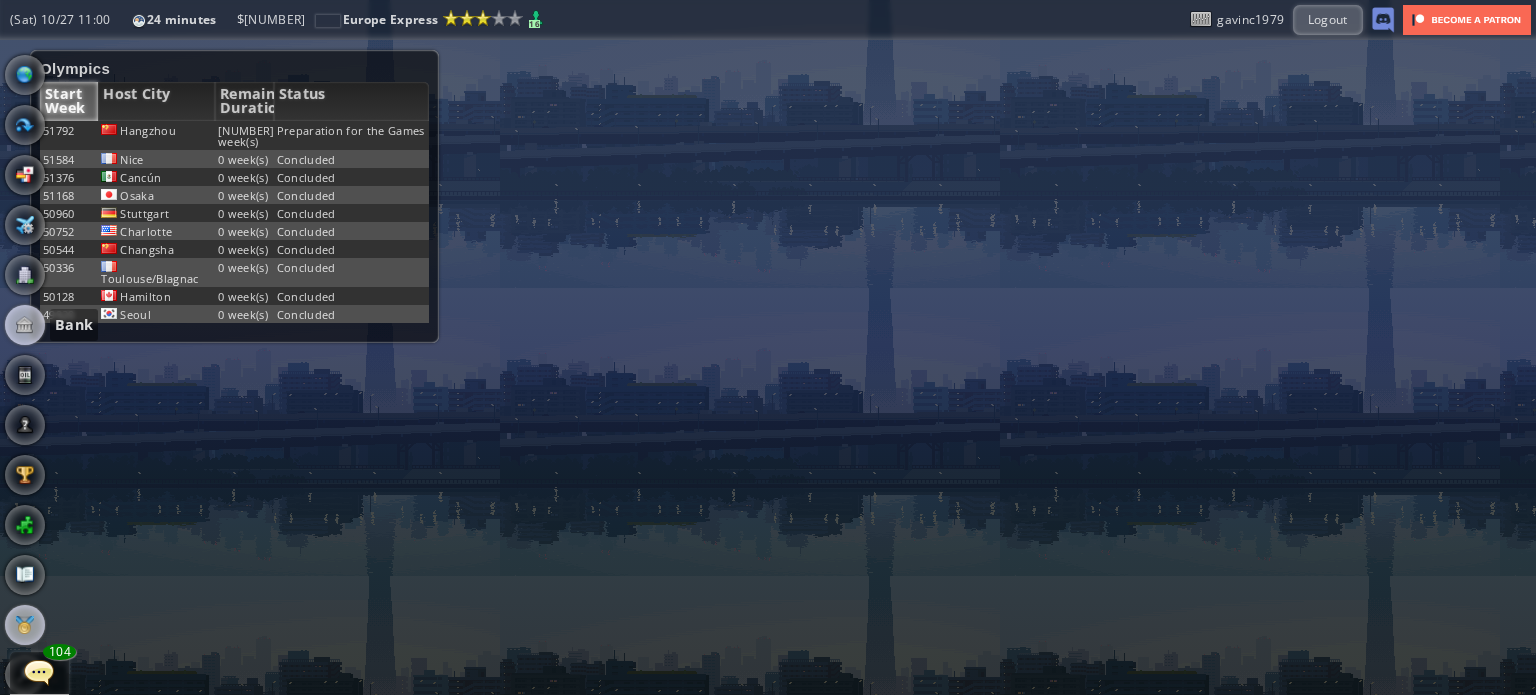 click at bounding box center [25, 325] 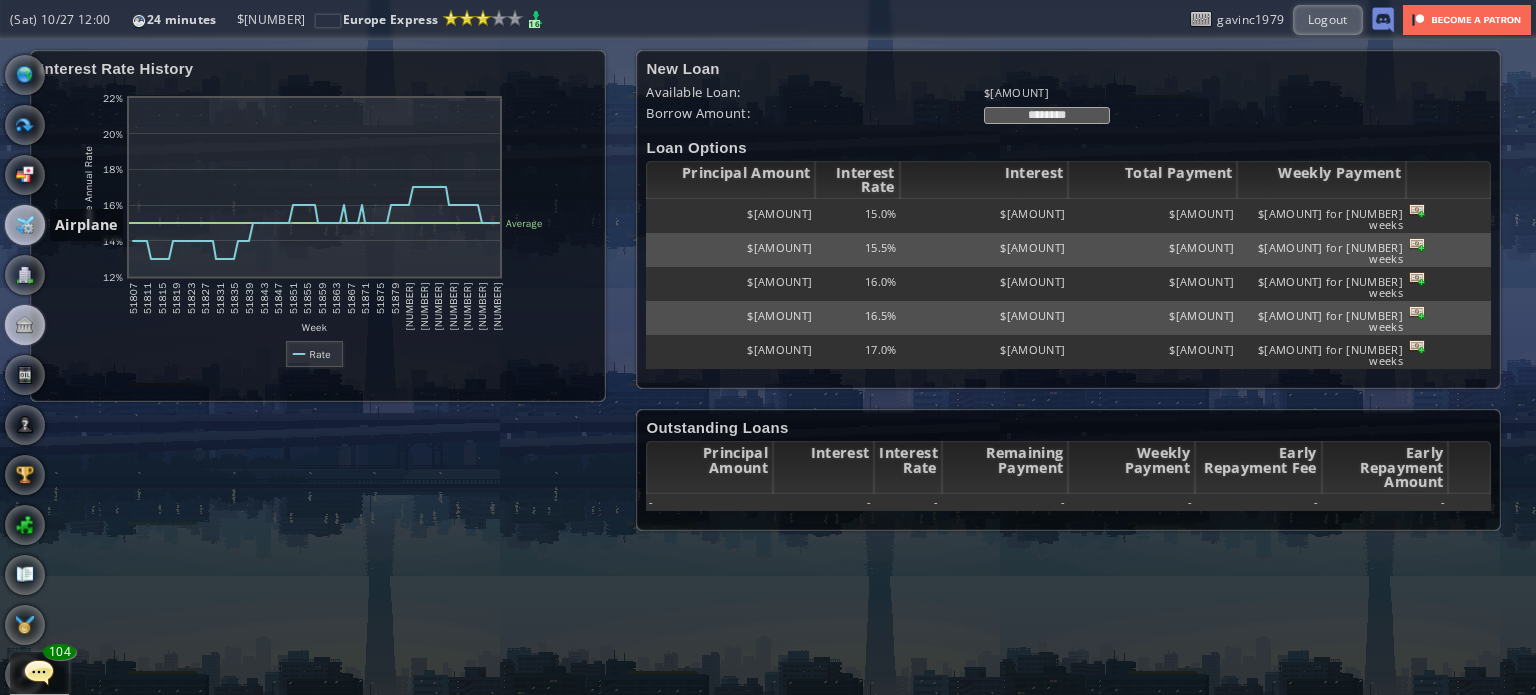 click at bounding box center (25, 225) 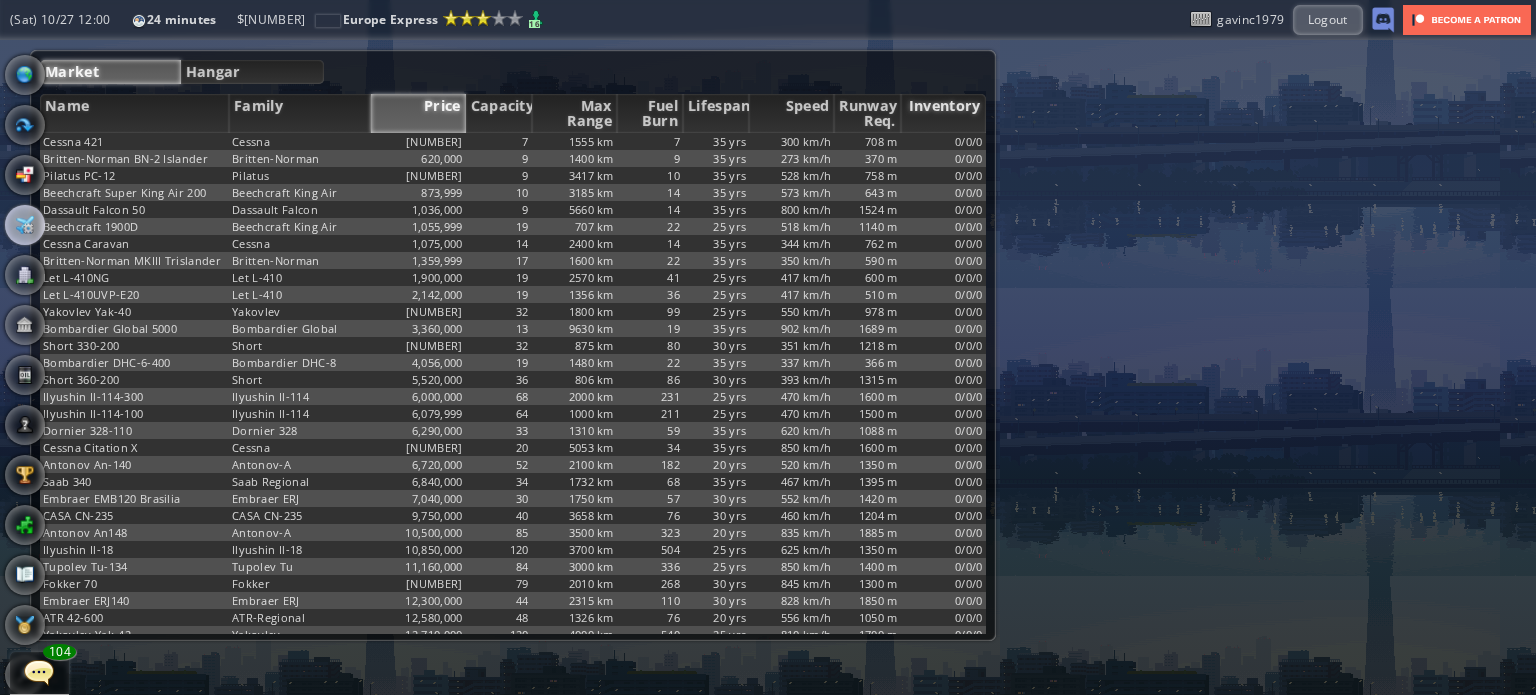 click on "Inventory" at bounding box center (943, 113) 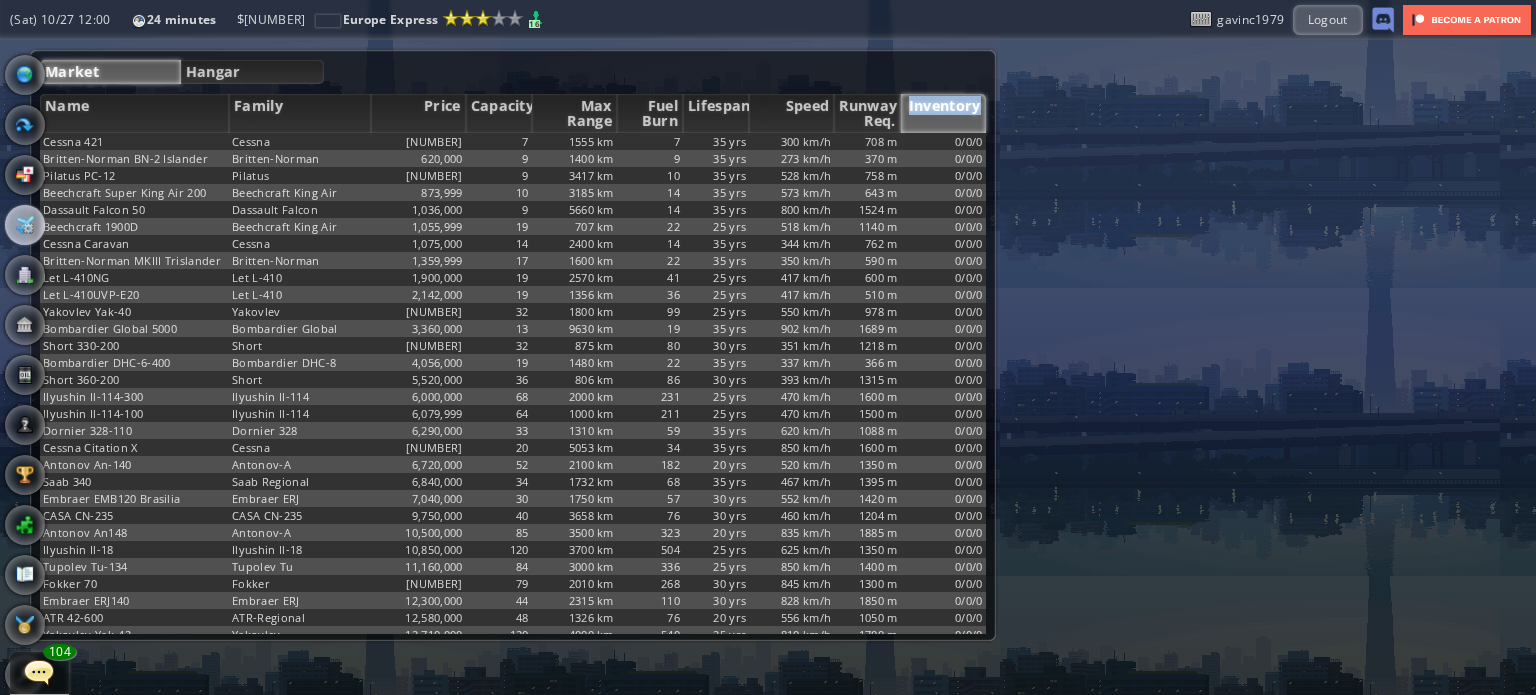 click on "Inventory" at bounding box center [943, 113] 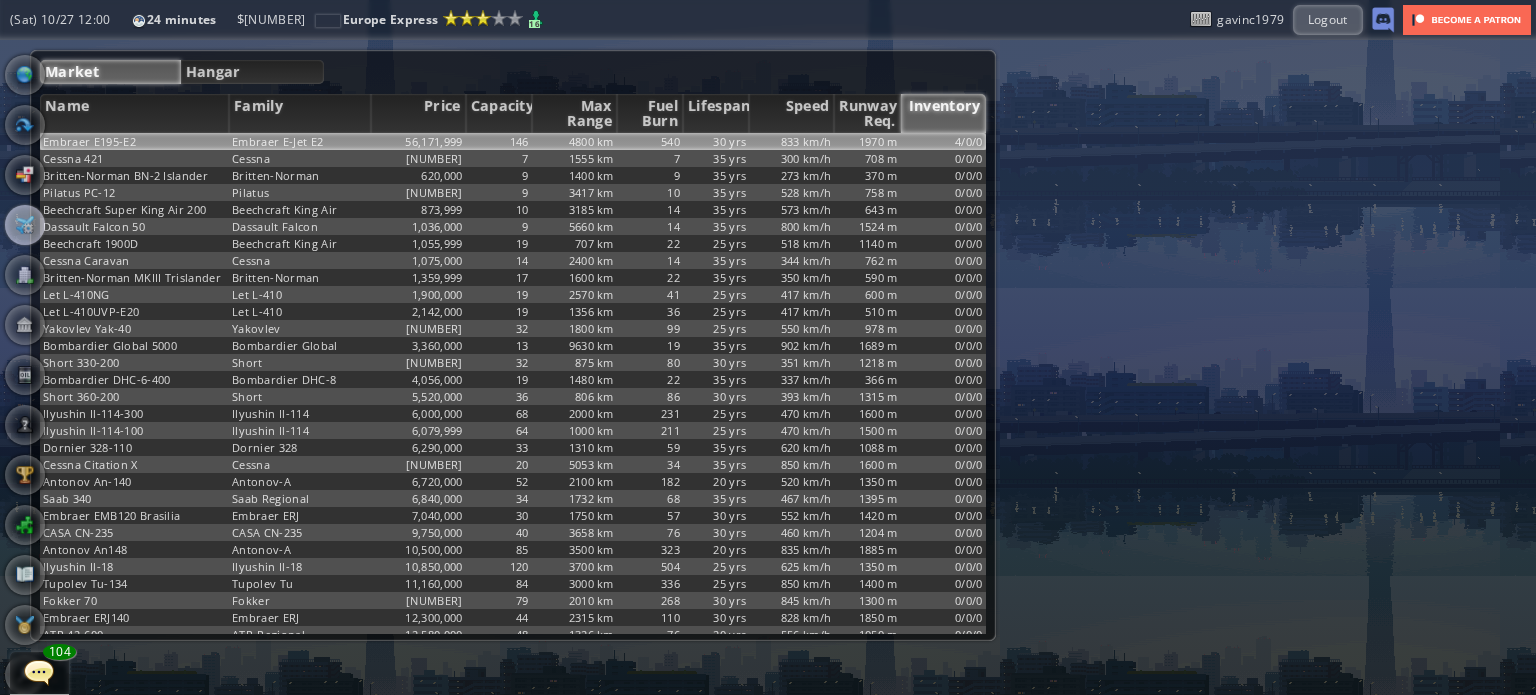 click on "4/0/0" at bounding box center (943, 141) 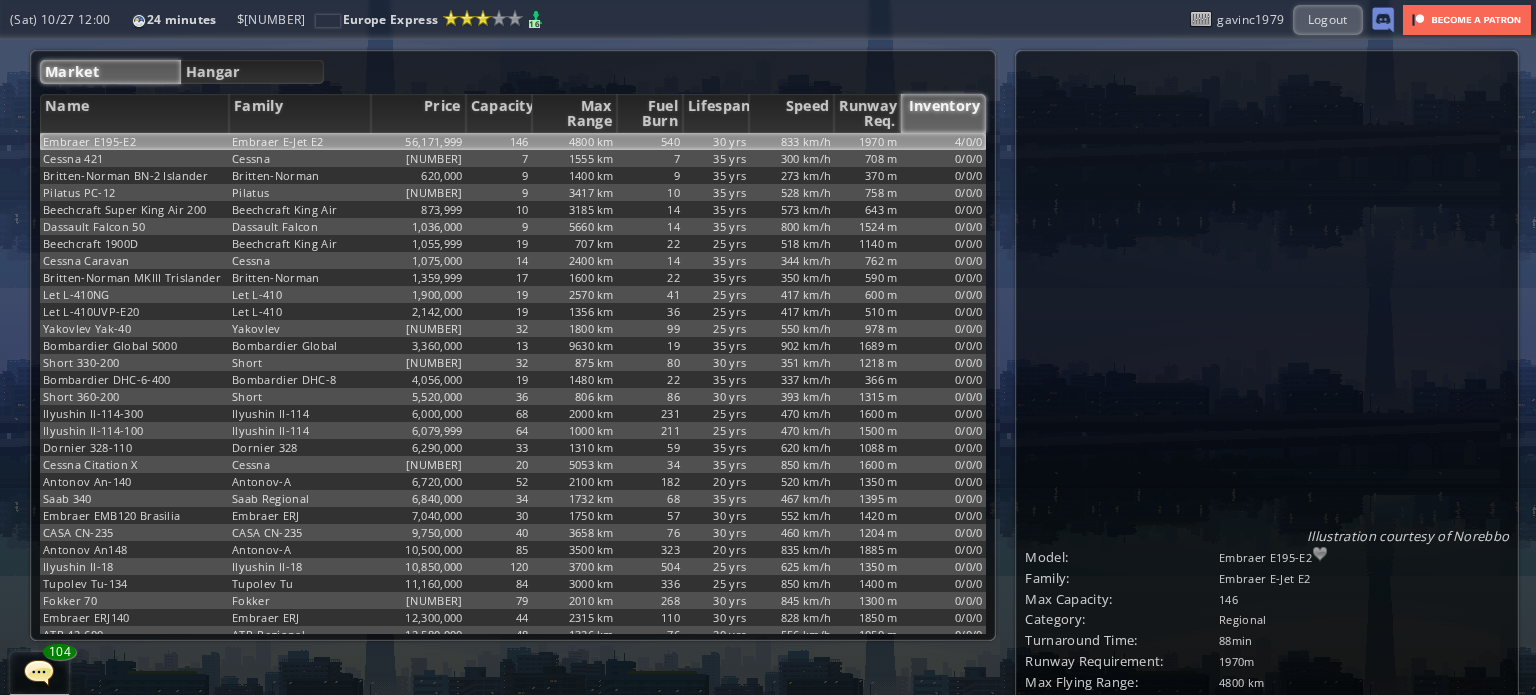click on "Inventory" at bounding box center [1339, 857] 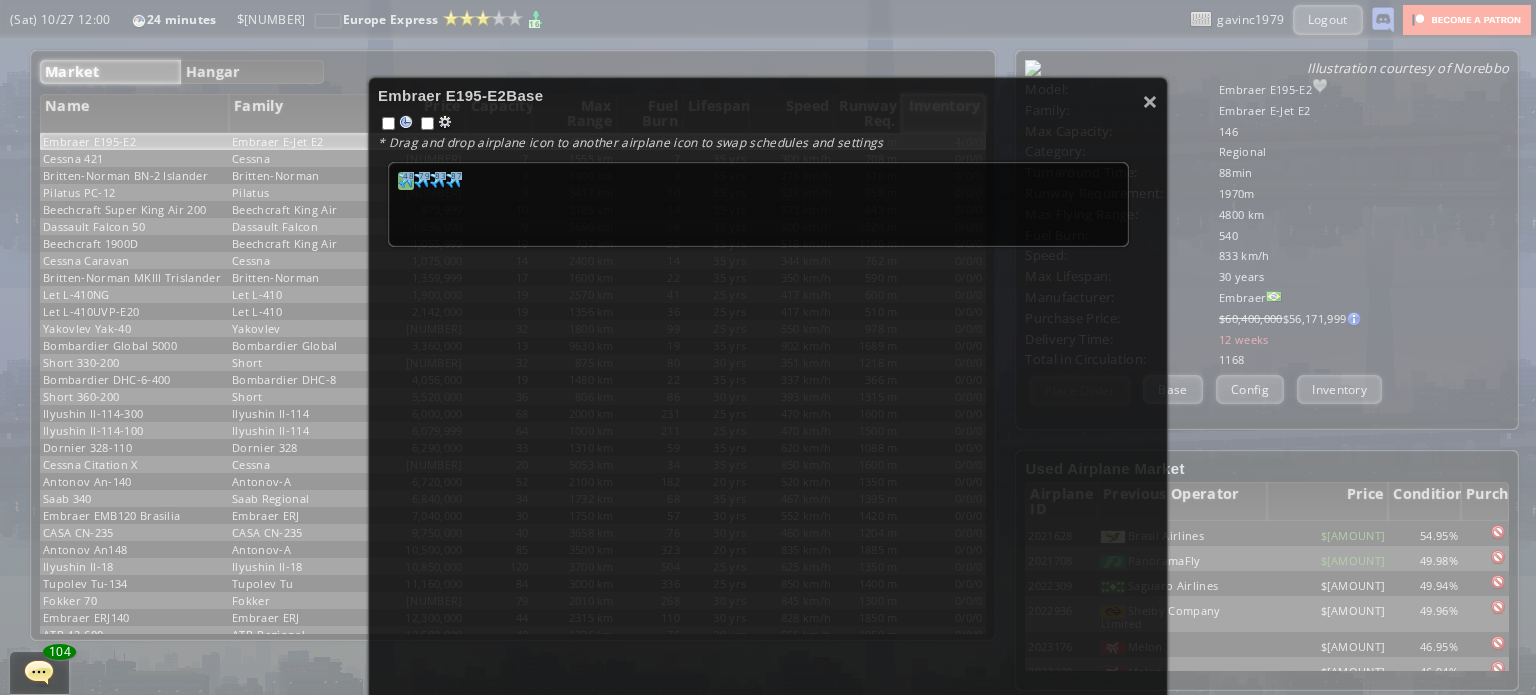 click at bounding box center (406, 180) 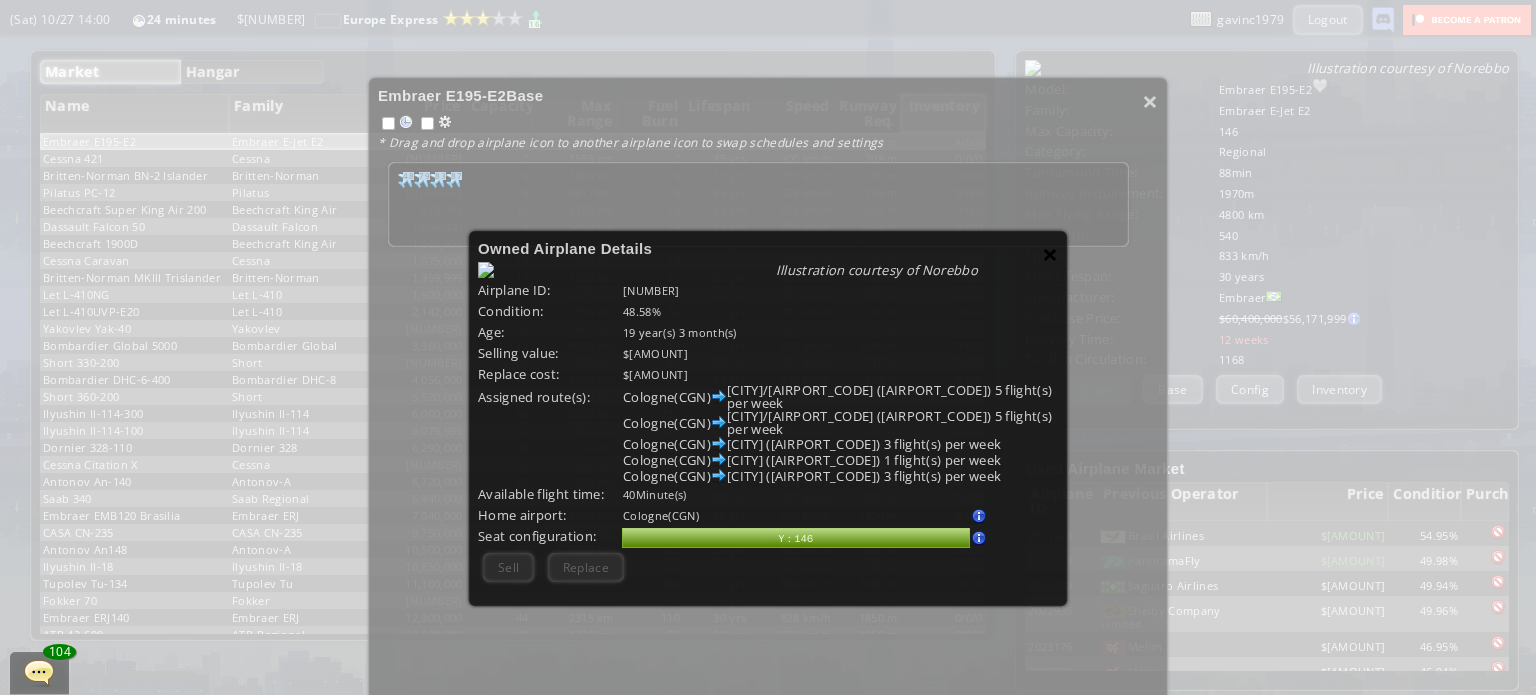 click on "×" at bounding box center (1050, 254) 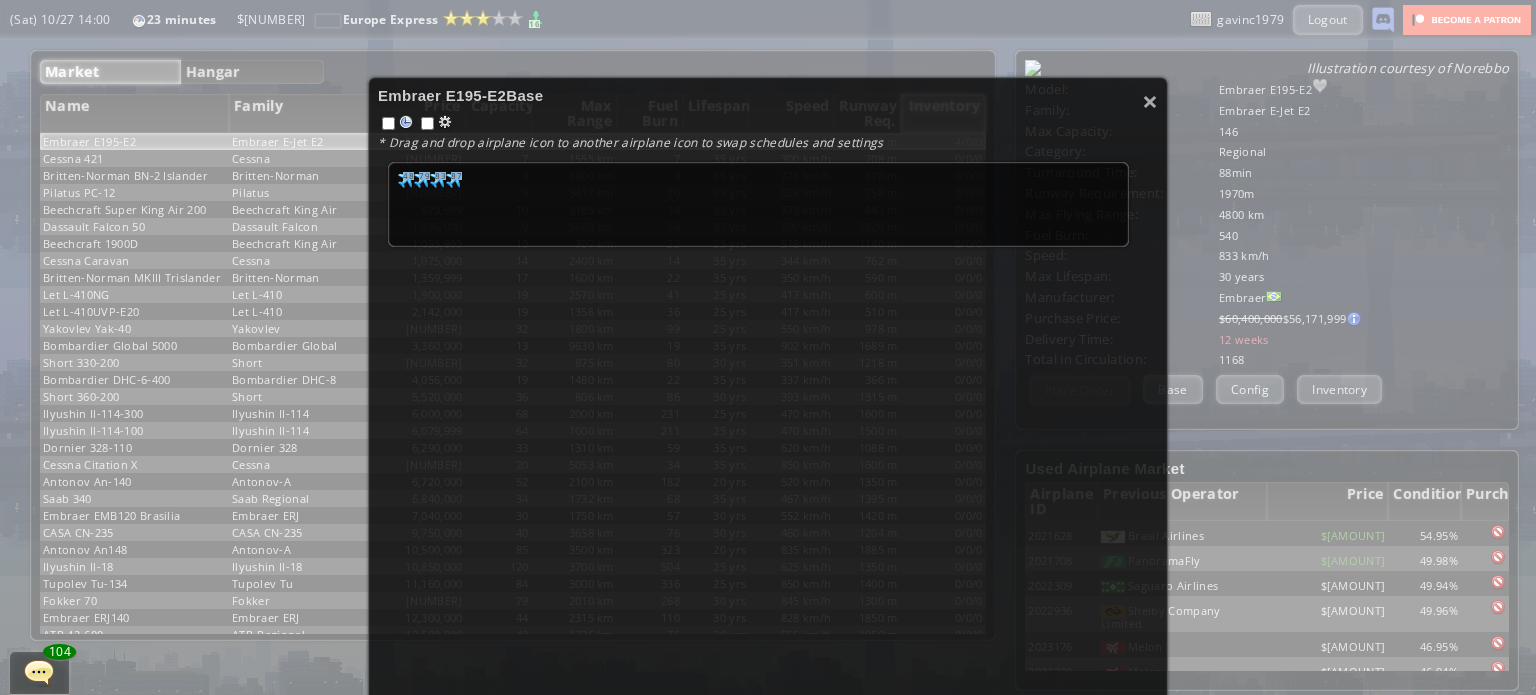 click on "Embraer E195-E2 Base" at bounding box center [768, 95] 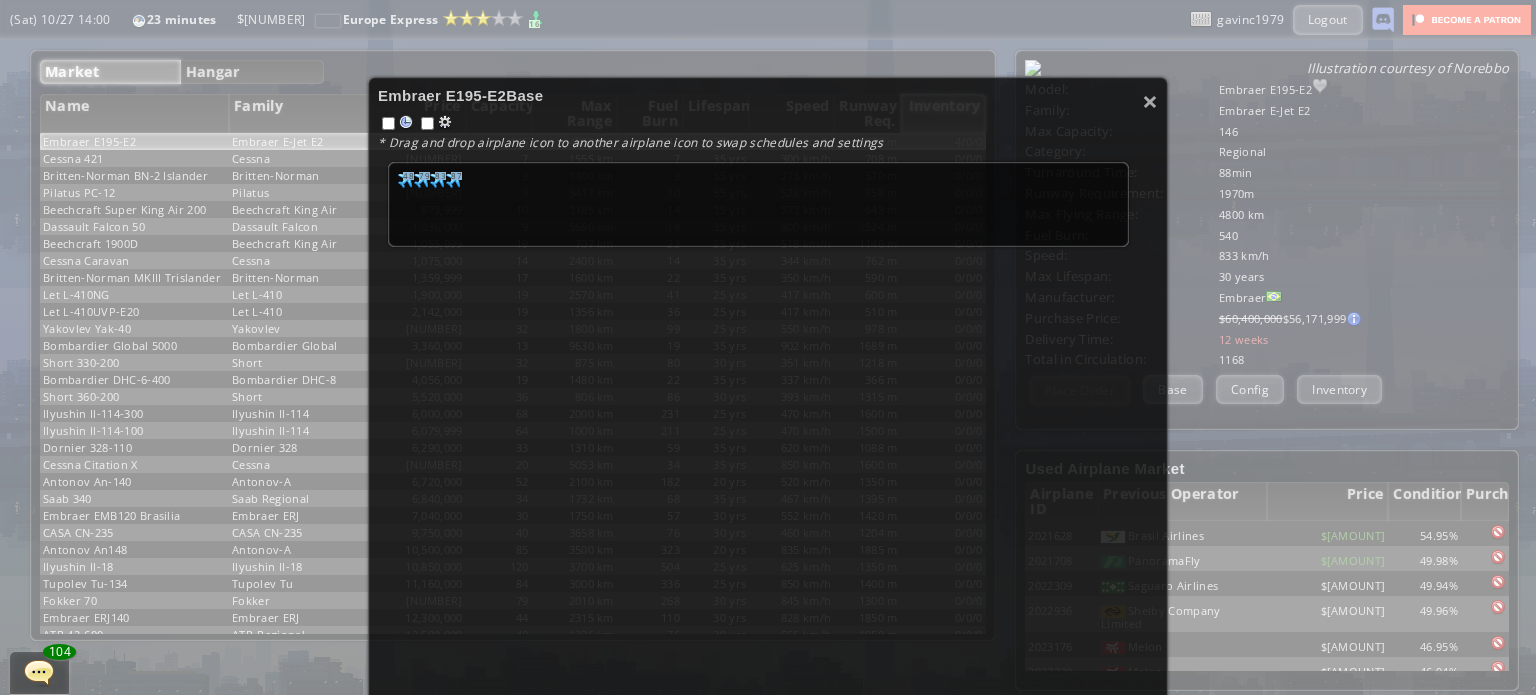 click on "×
Embraer E195-E2 Base
* Drag and drop airplane icon to another airplane icon to swap schedules and settings
99 48 99 79 93 83 99 87" at bounding box center (768, 477) 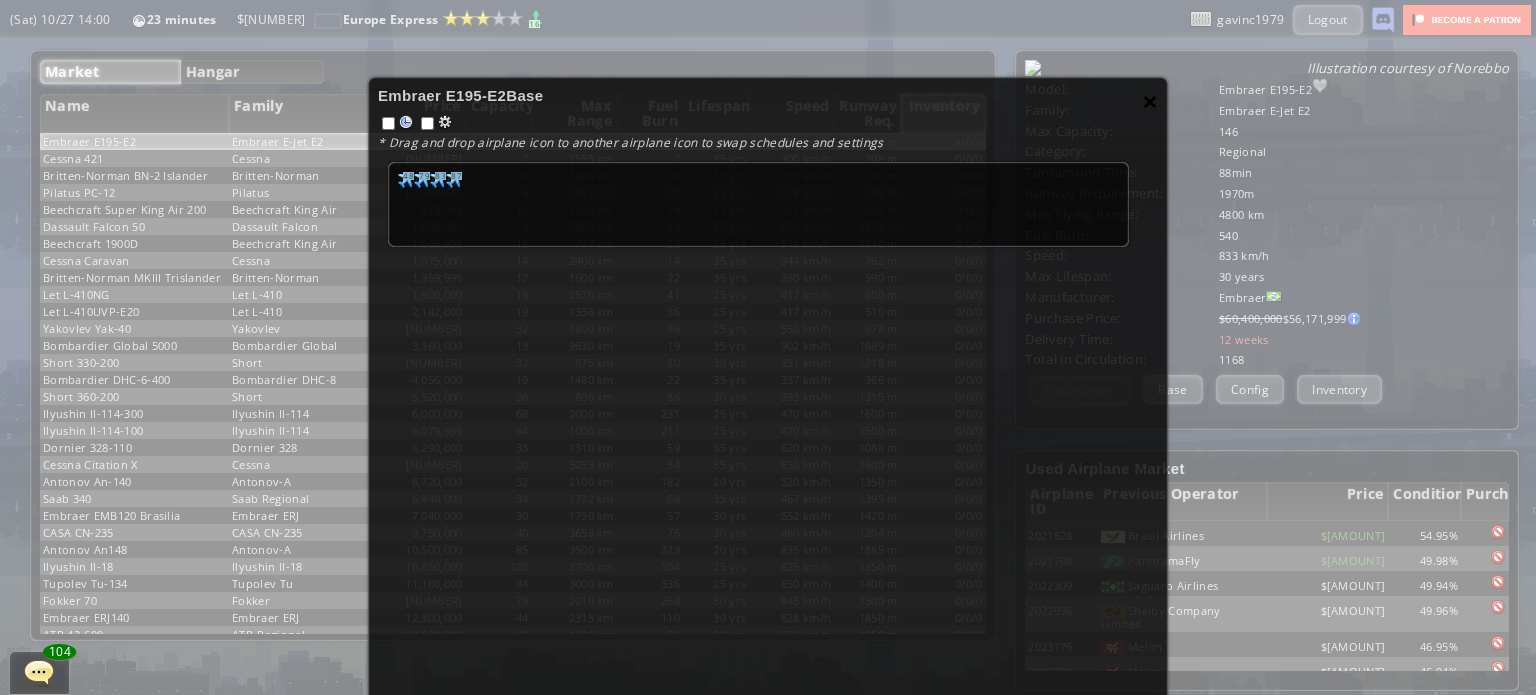 click on "×" at bounding box center (1150, 101) 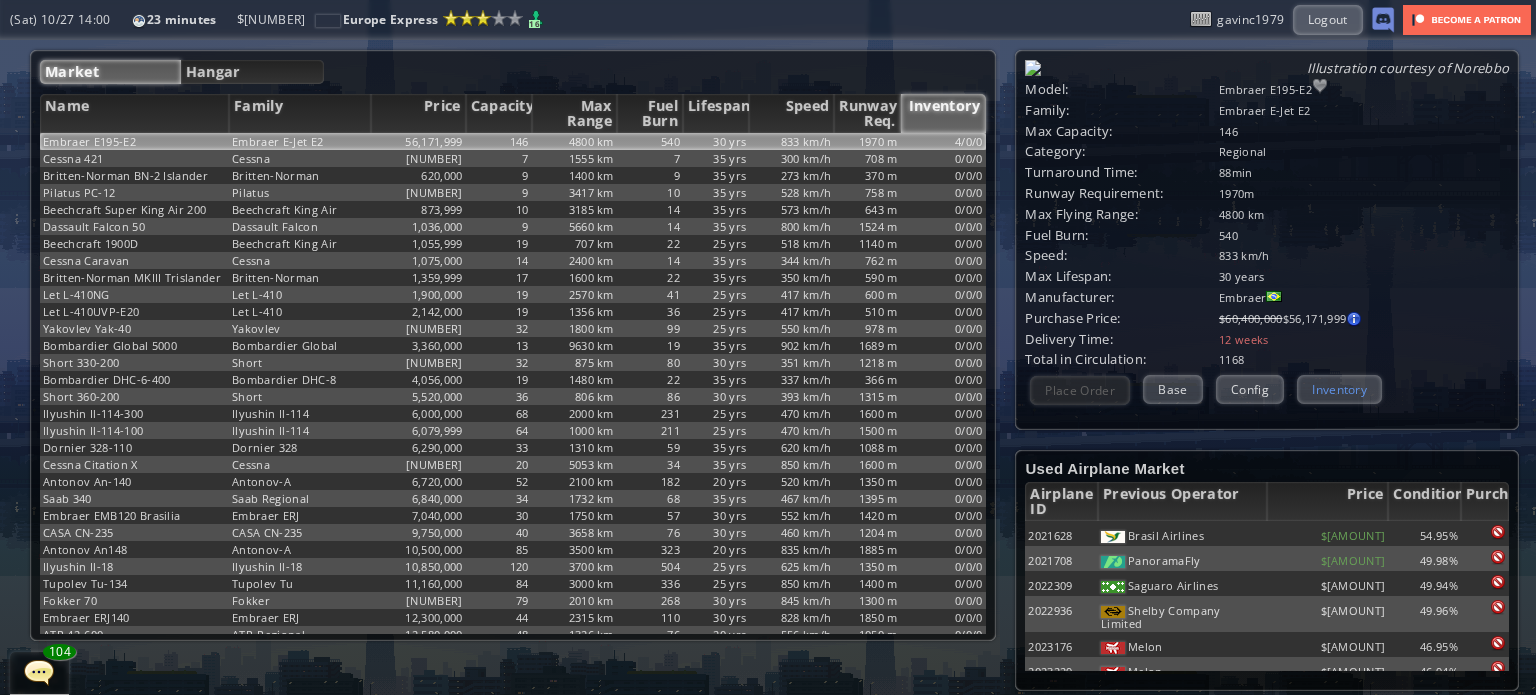 click on "Inventory" at bounding box center (1339, 389) 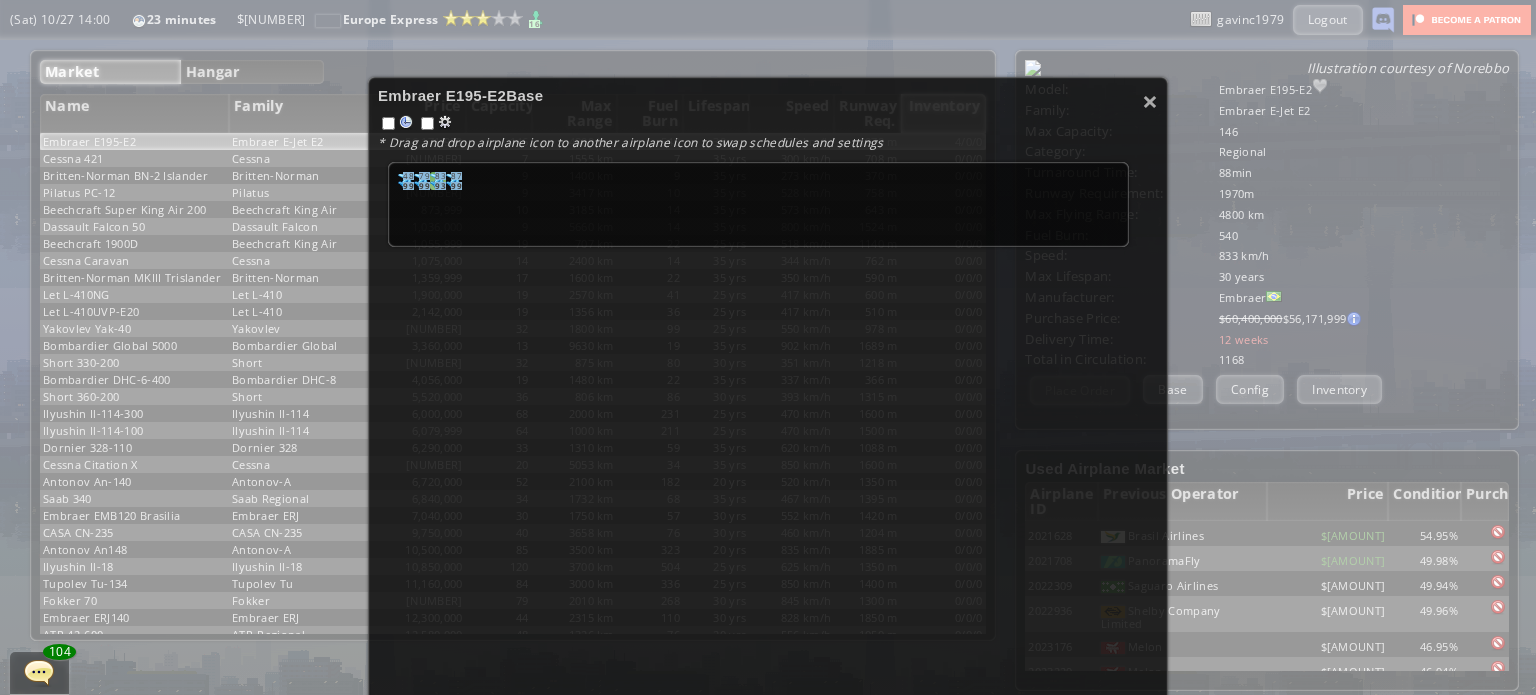 click at bounding box center (406, 180) 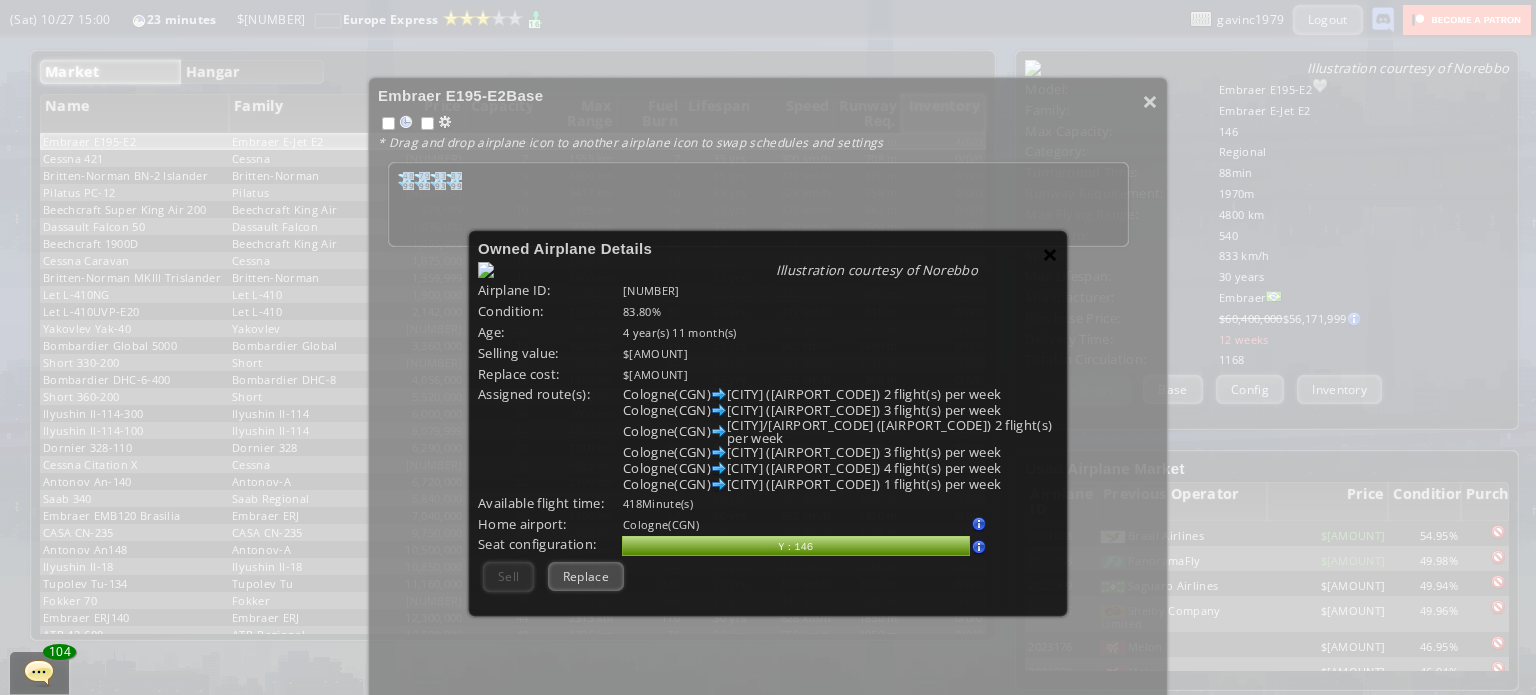click on "×" at bounding box center (1050, 254) 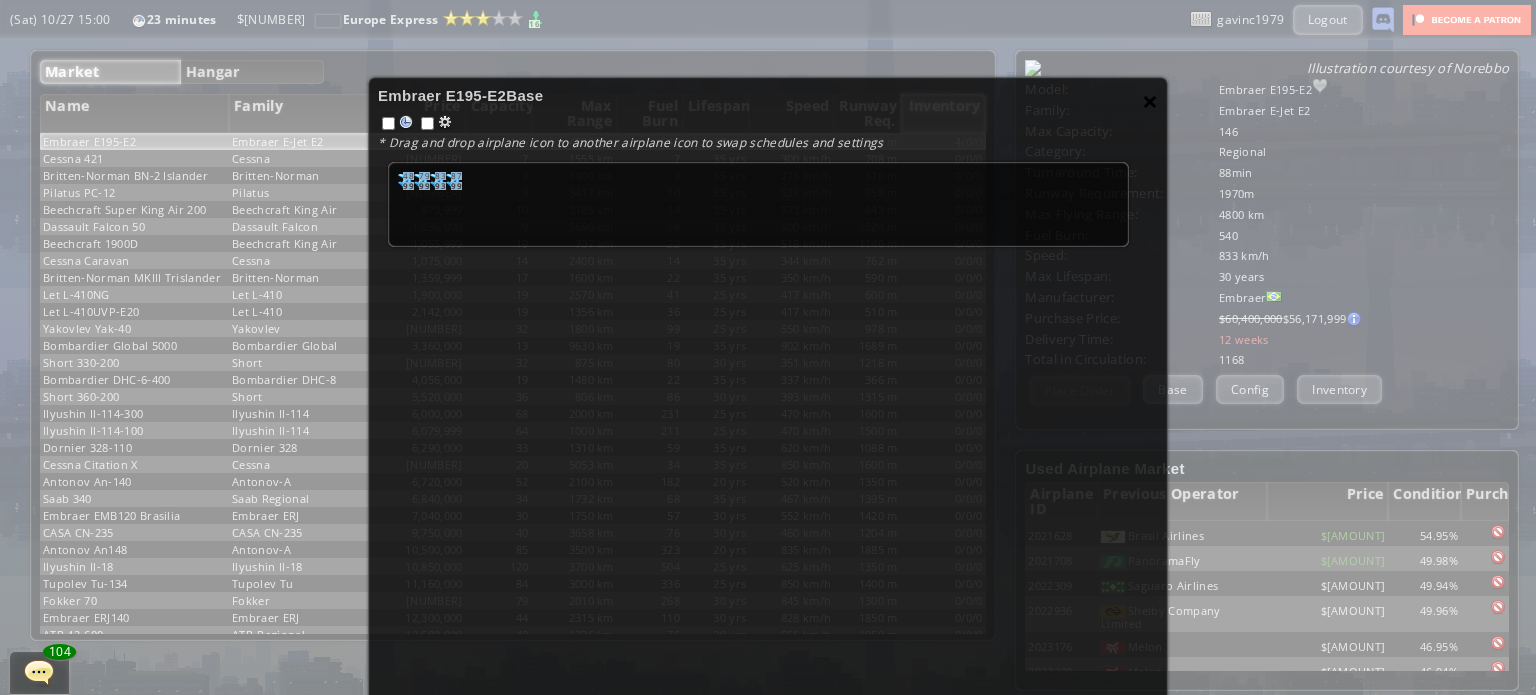 click on "×" at bounding box center (1150, 101) 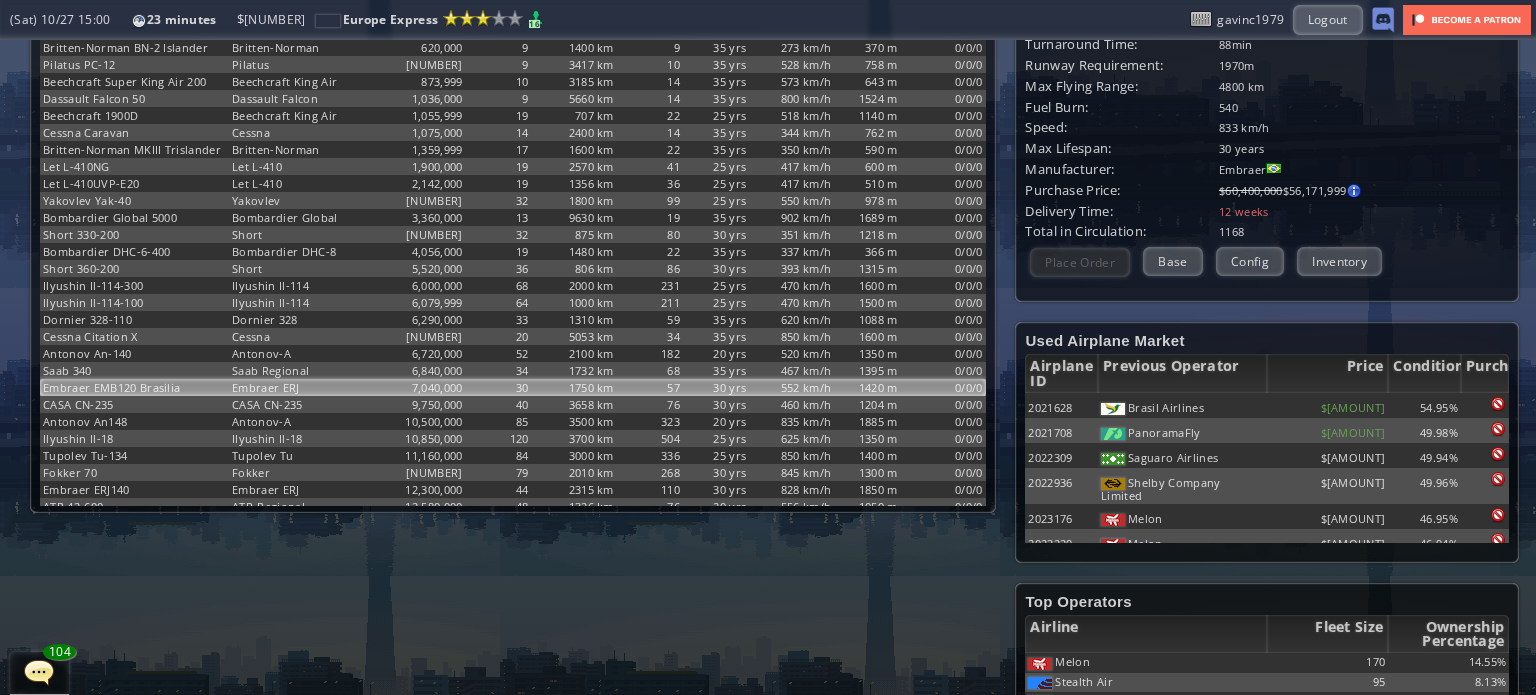 scroll, scrollTop: 100, scrollLeft: 0, axis: vertical 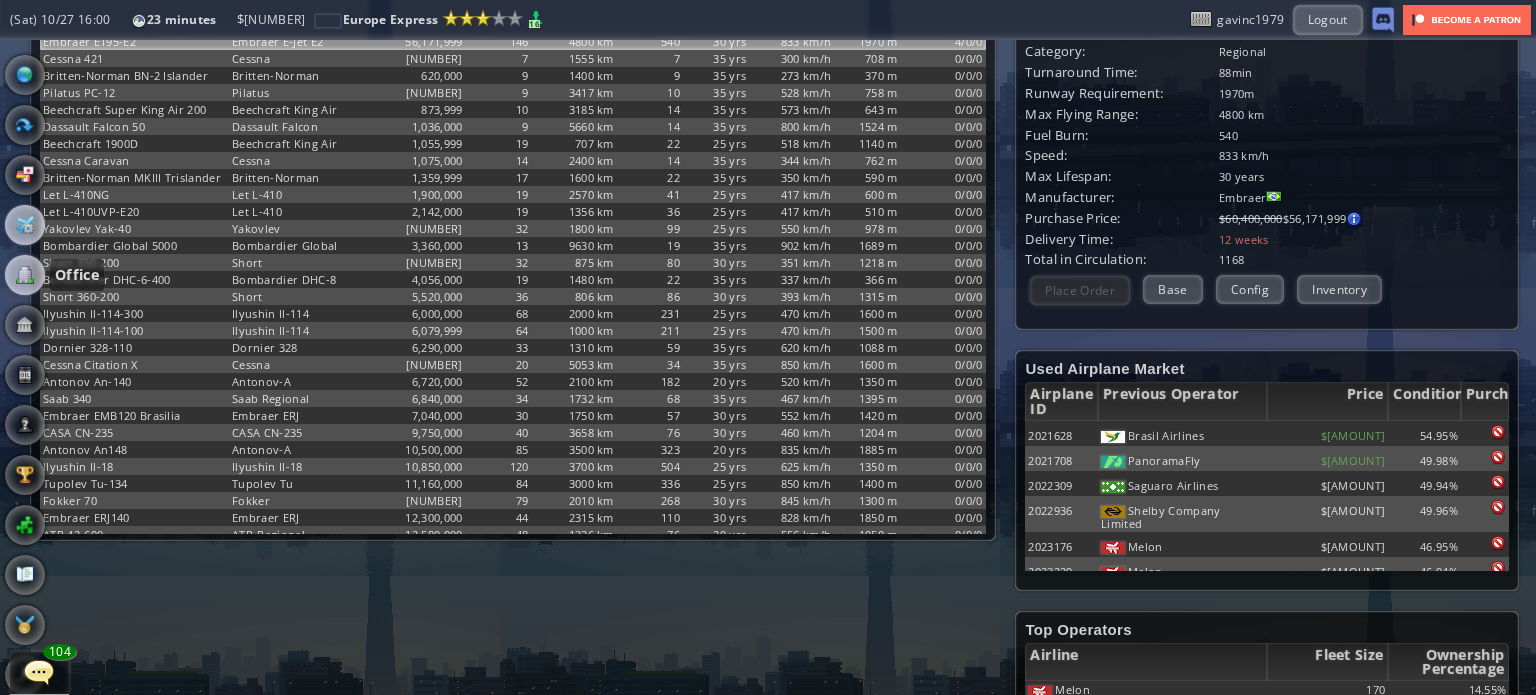click at bounding box center (25, 275) 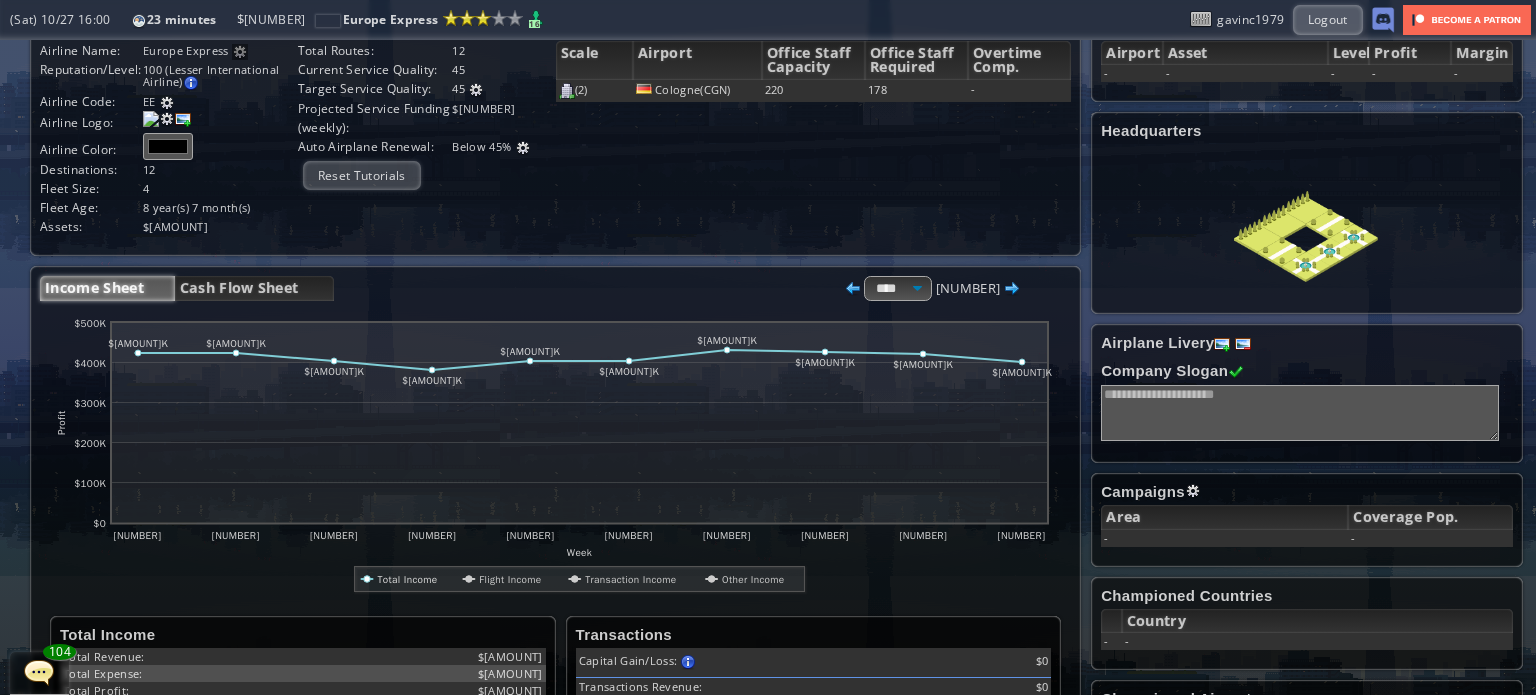 scroll, scrollTop: 0, scrollLeft: 0, axis: both 